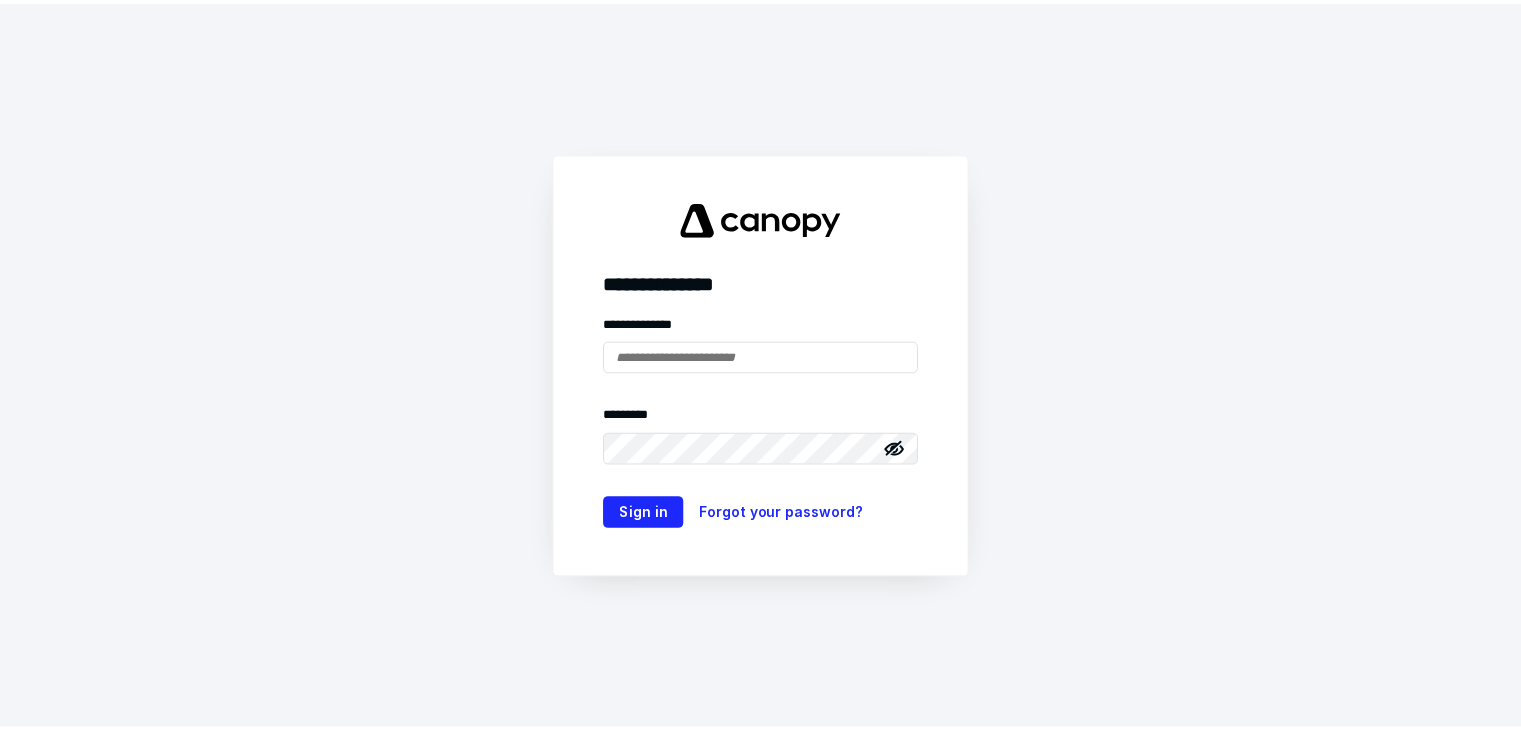 scroll, scrollTop: 0, scrollLeft: 0, axis: both 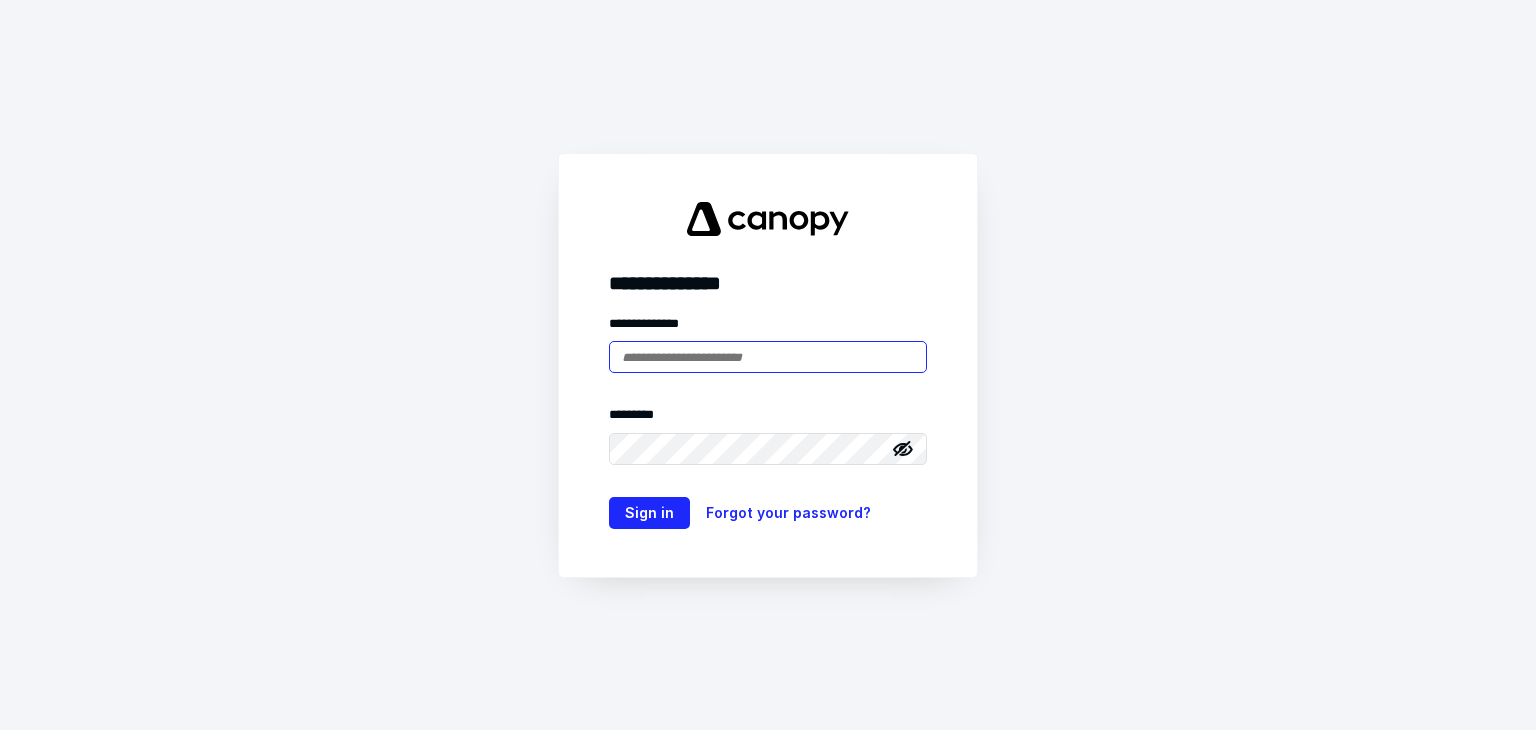 type on "**********" 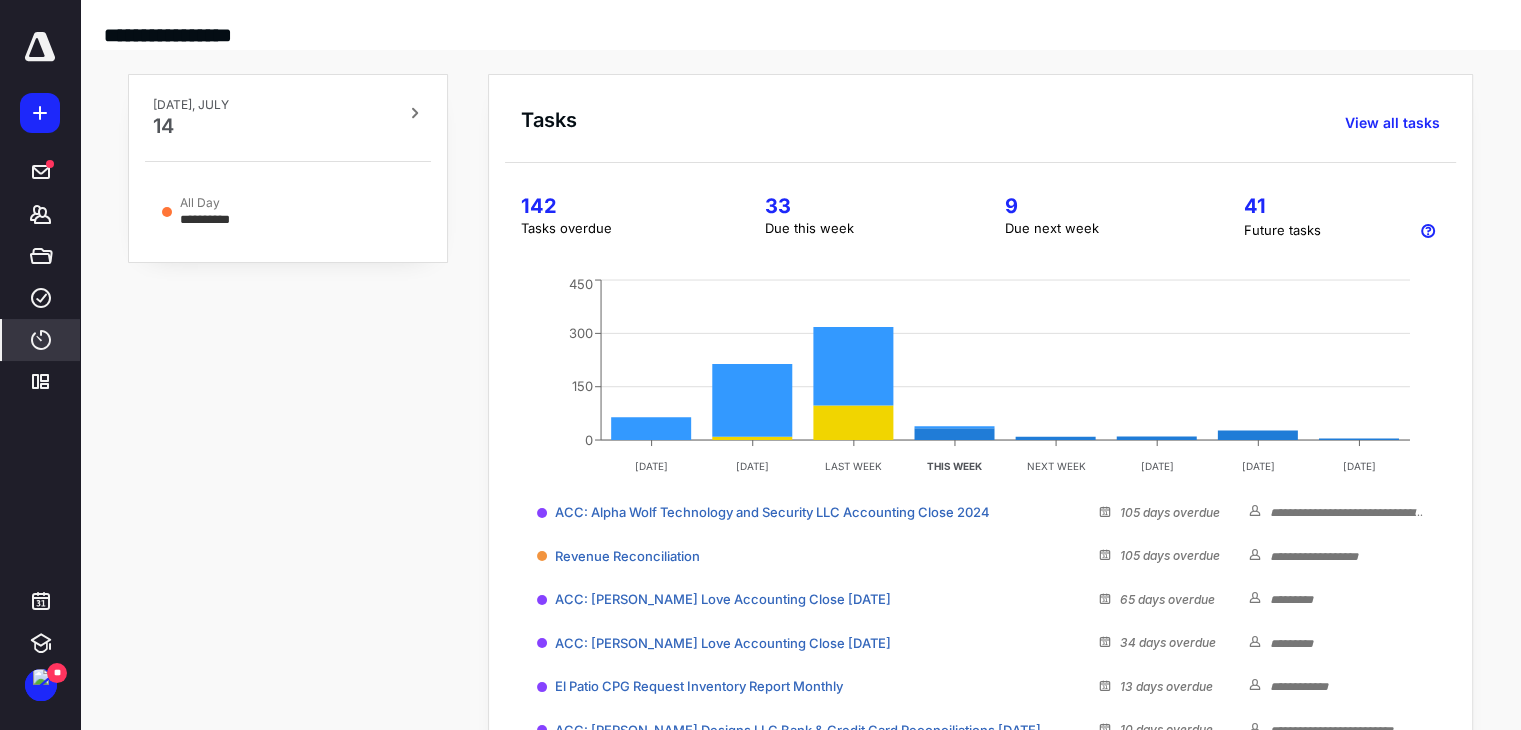 scroll, scrollTop: 0, scrollLeft: 0, axis: both 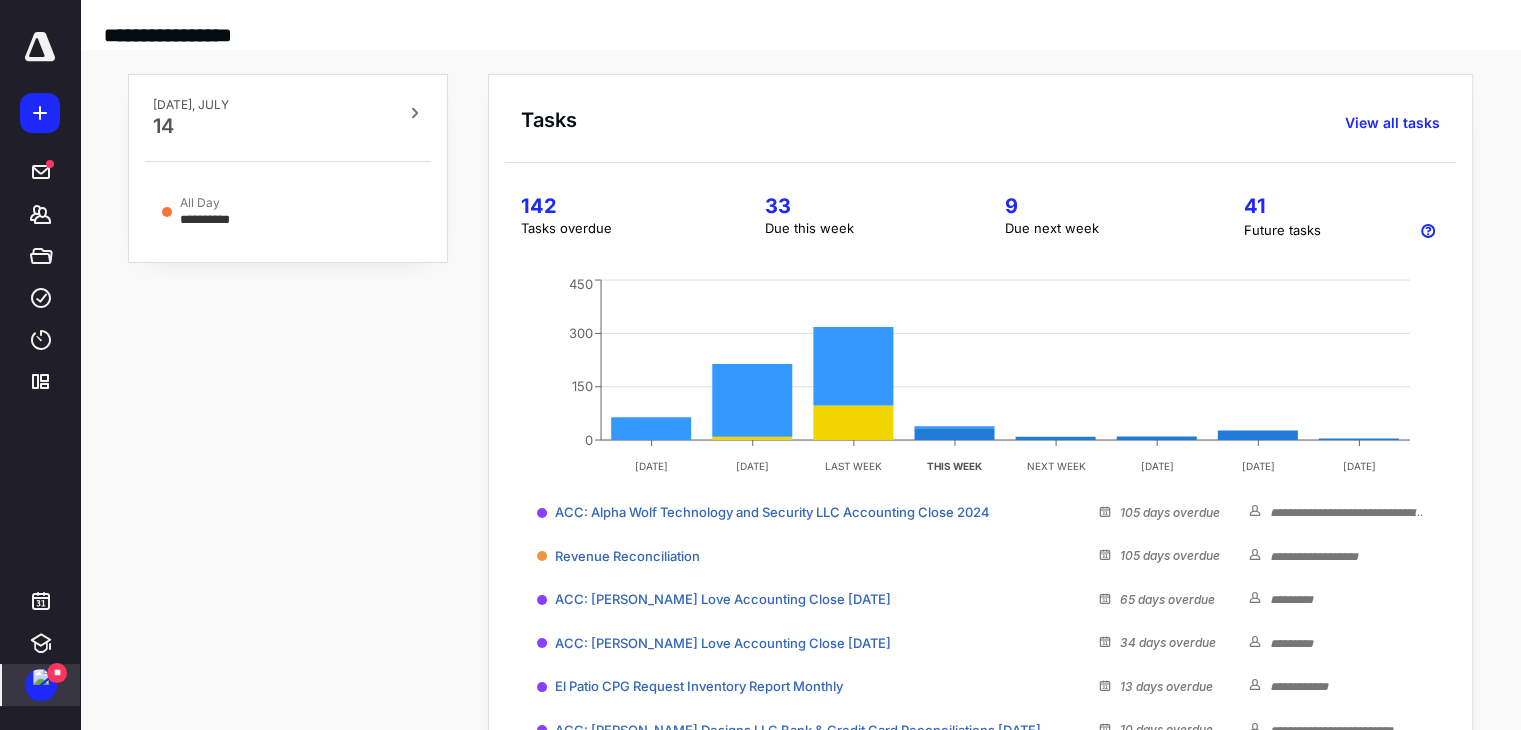 click at bounding box center [41, 677] 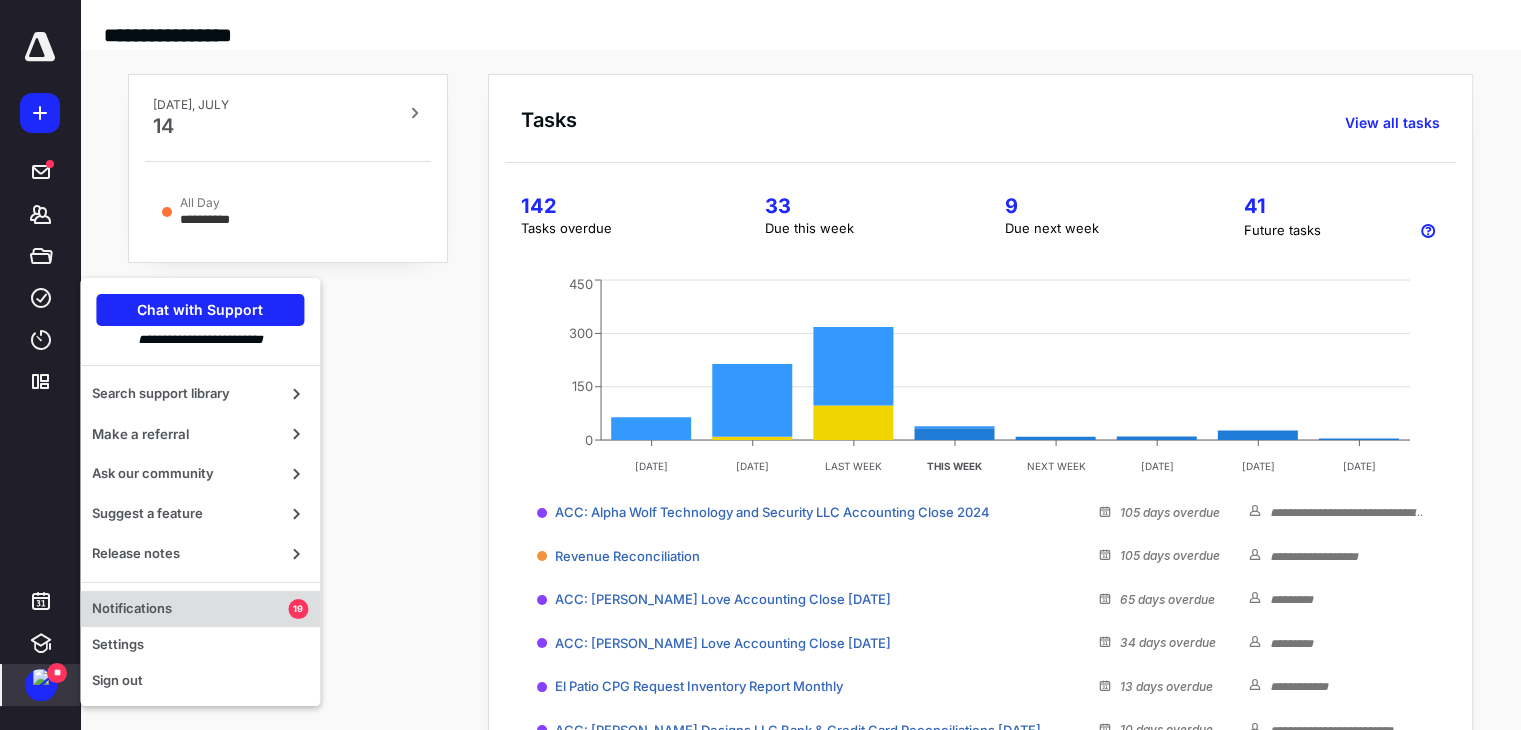click on "Notifications" at bounding box center (190, 609) 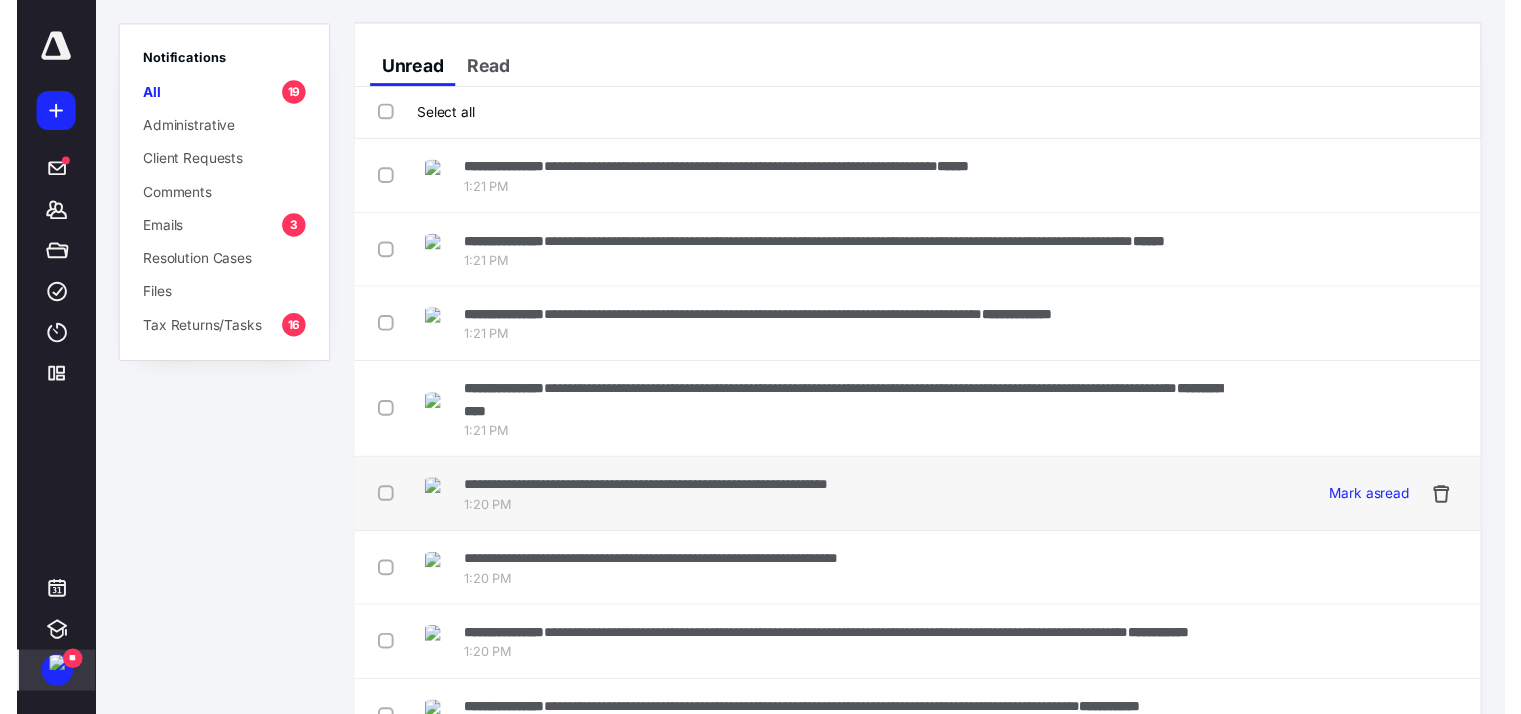 scroll, scrollTop: 0, scrollLeft: 0, axis: both 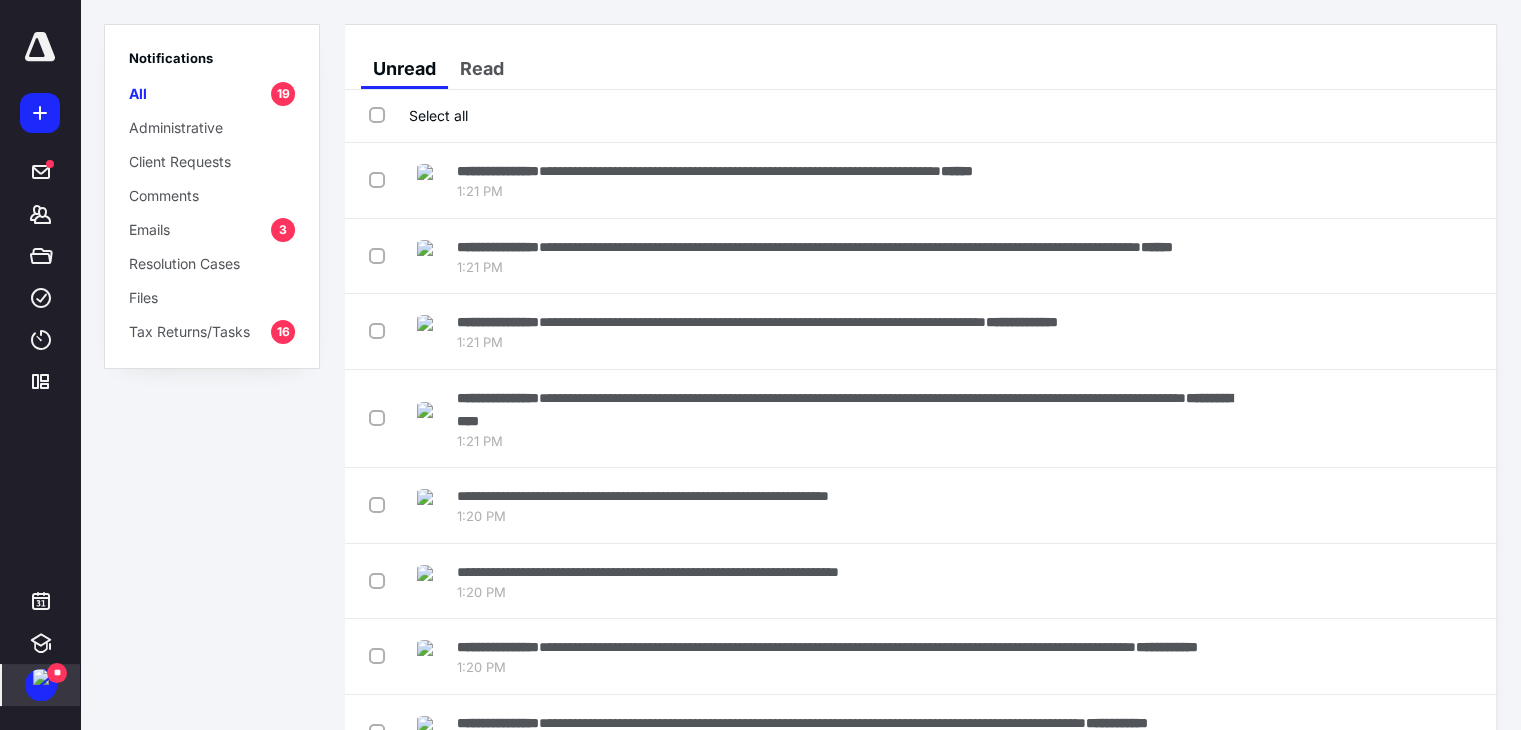 click on "Select all" at bounding box center [418, 115] 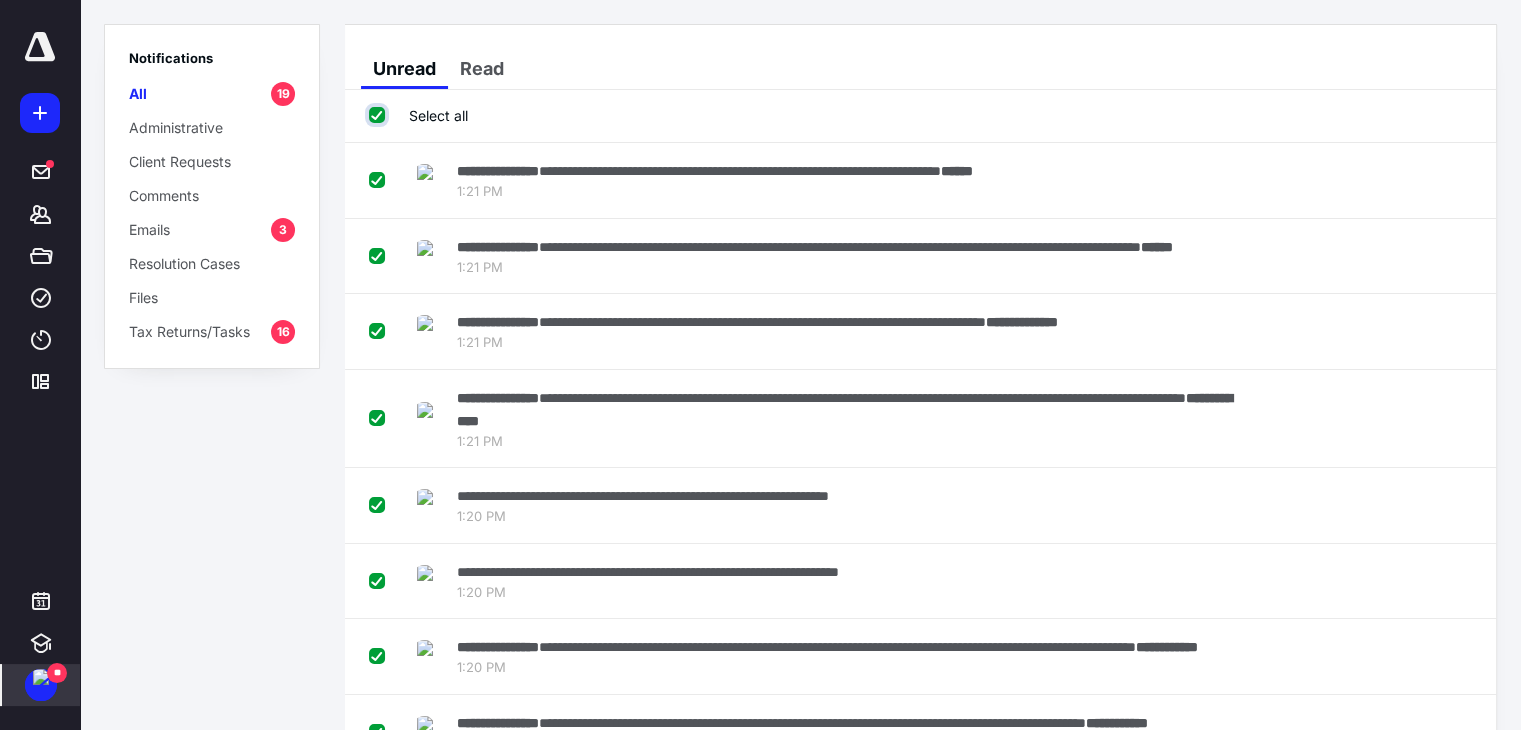 checkbox on "true" 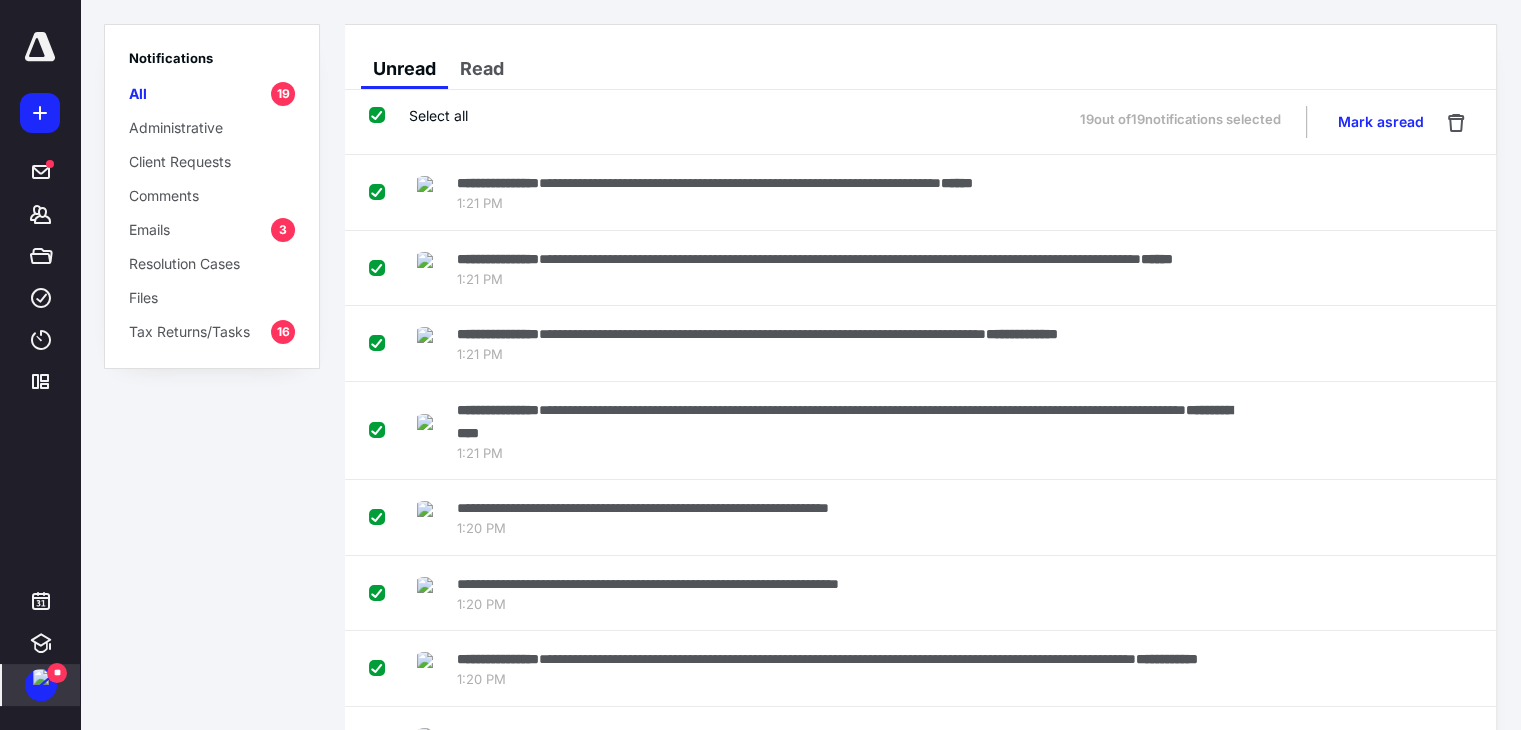 click on "Emails 3" at bounding box center (212, 229) 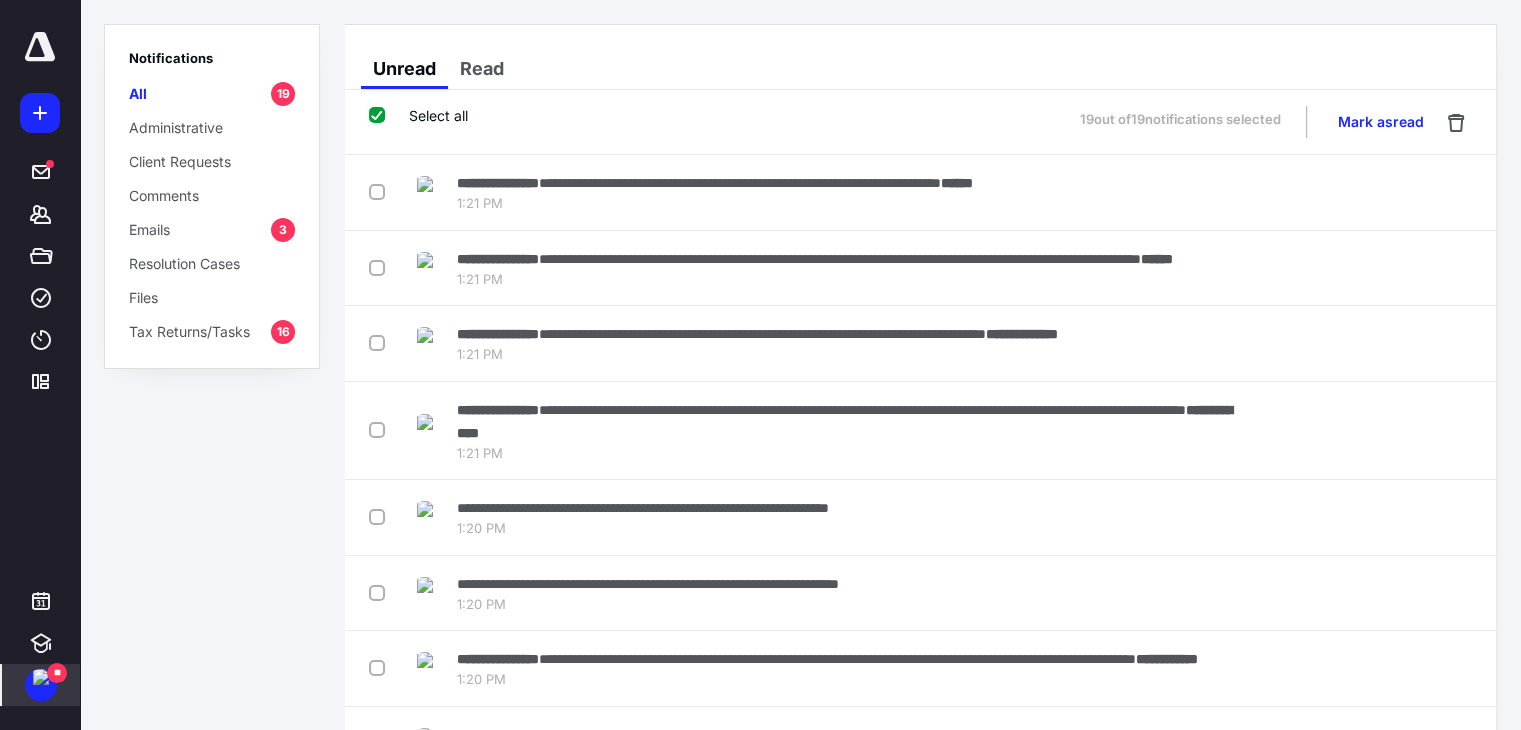 checkbox on "false" 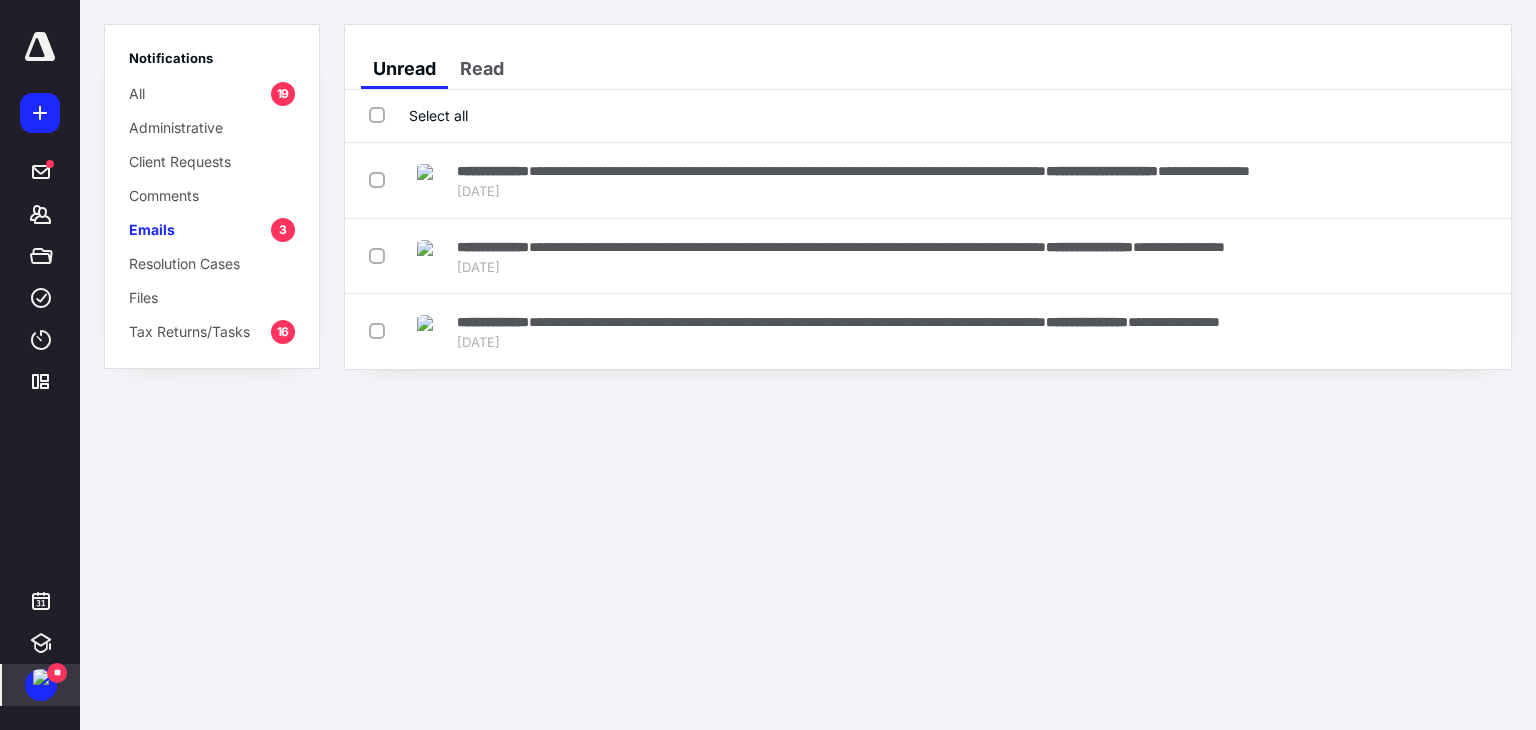 click on "Select all" at bounding box center (418, 115) 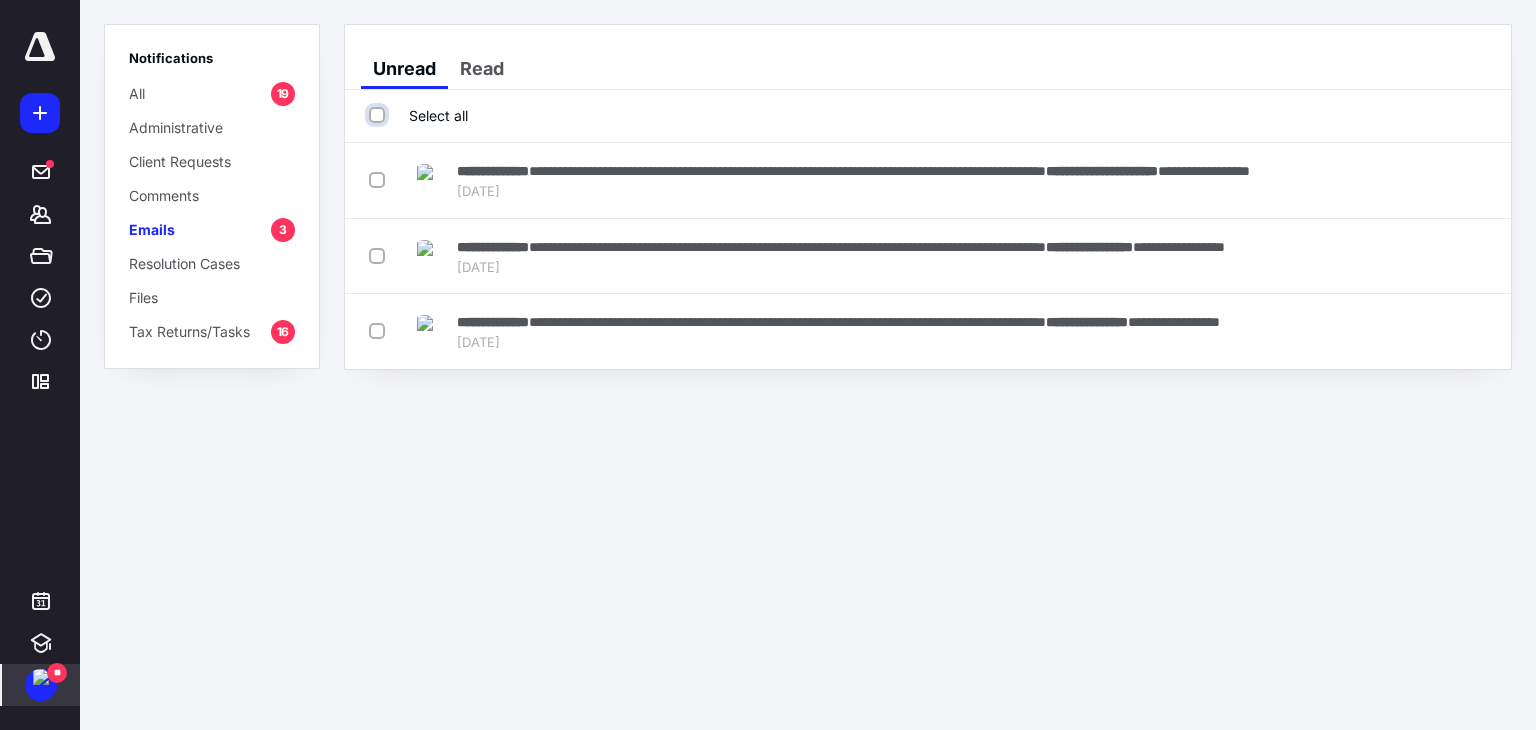 click on "Select all" at bounding box center (379, 115) 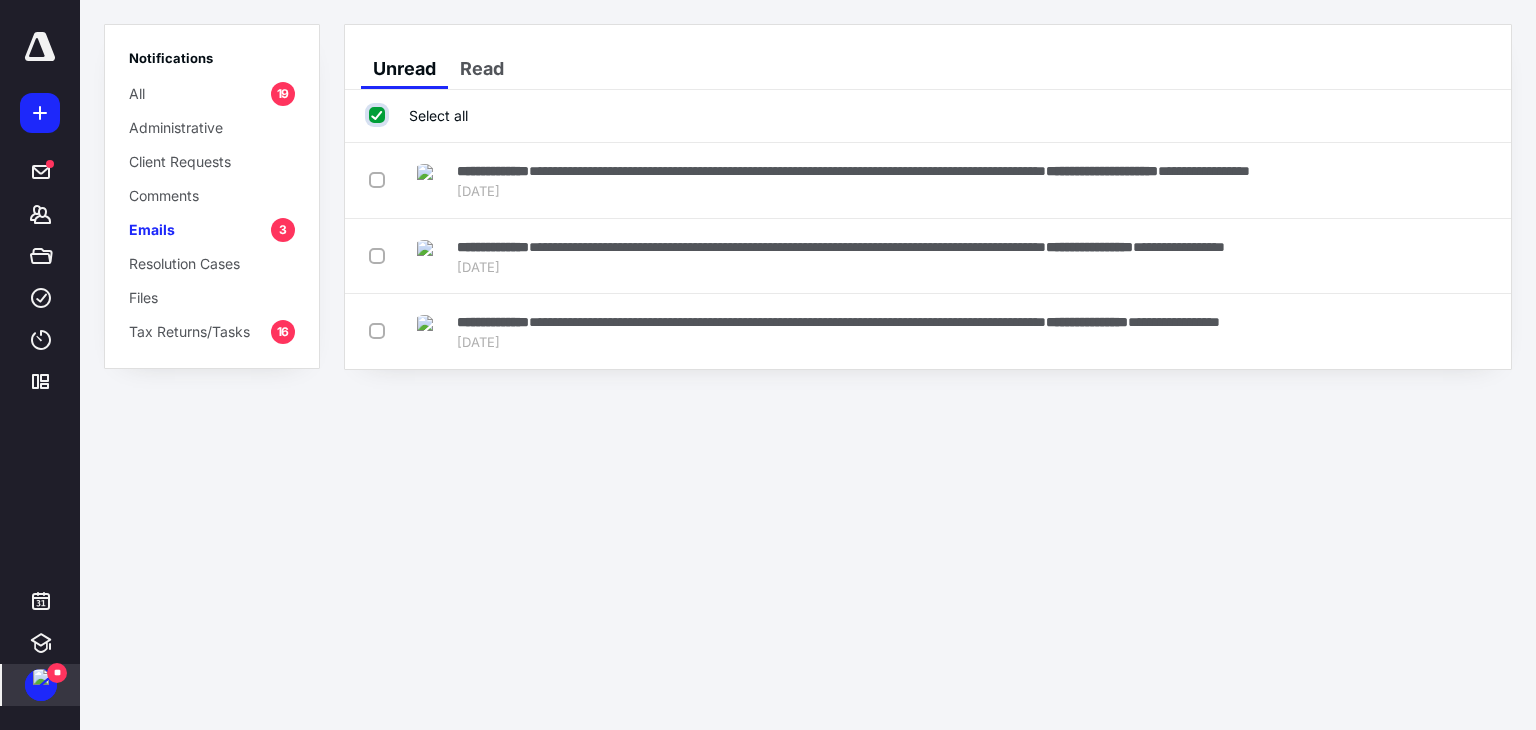 checkbox on "true" 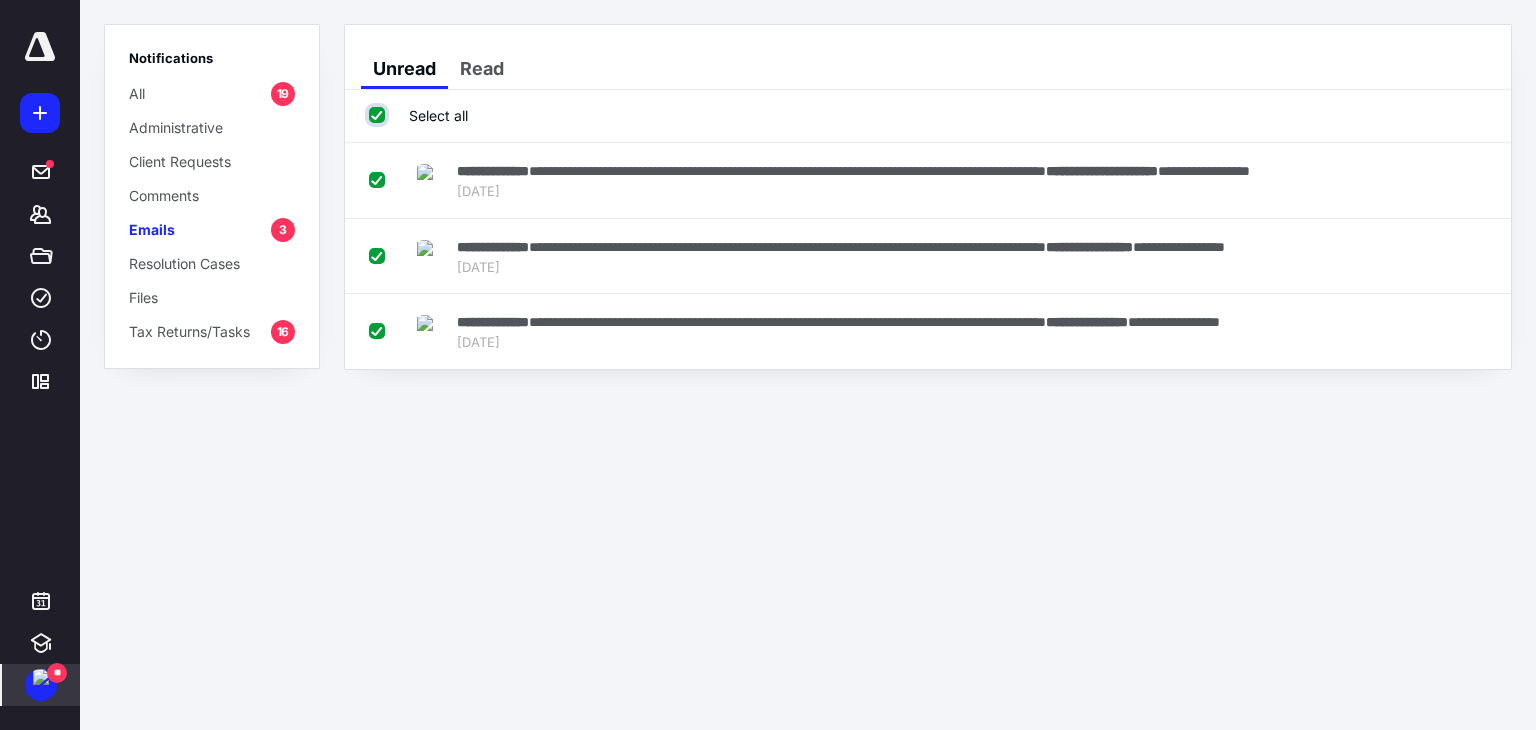 checkbox on "true" 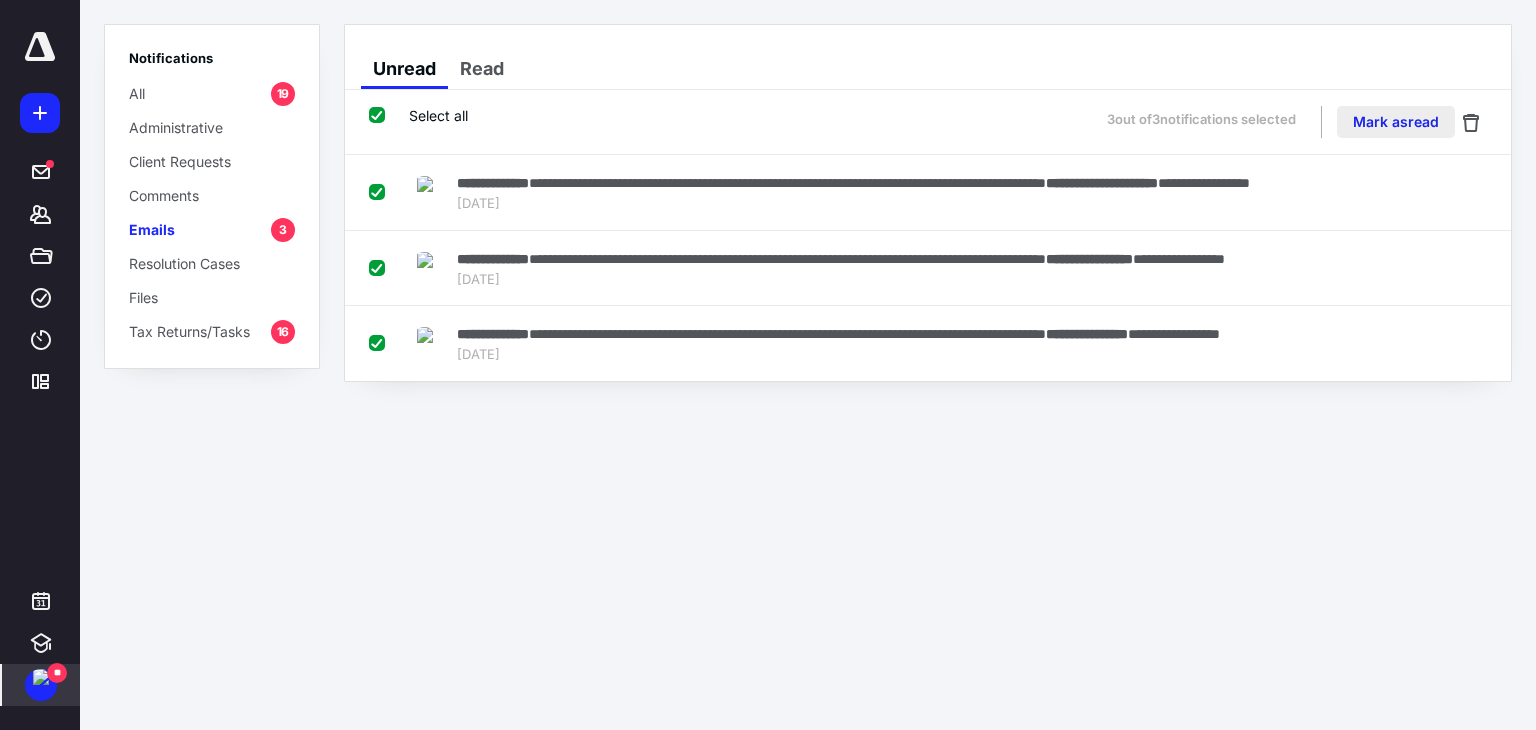 click on "Mark as  read" at bounding box center [1396, 122] 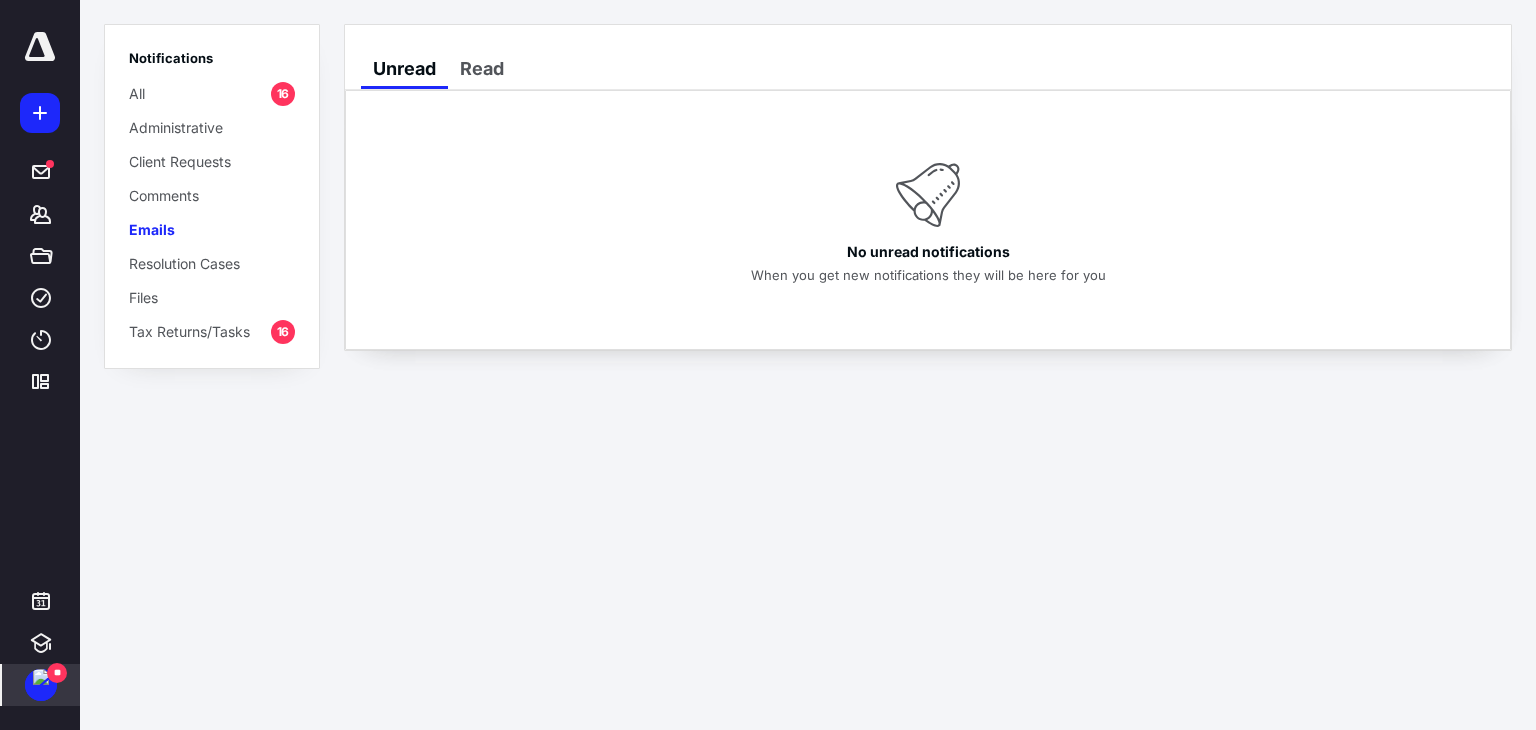 click on "Tax Returns/Tasks" at bounding box center [189, 331] 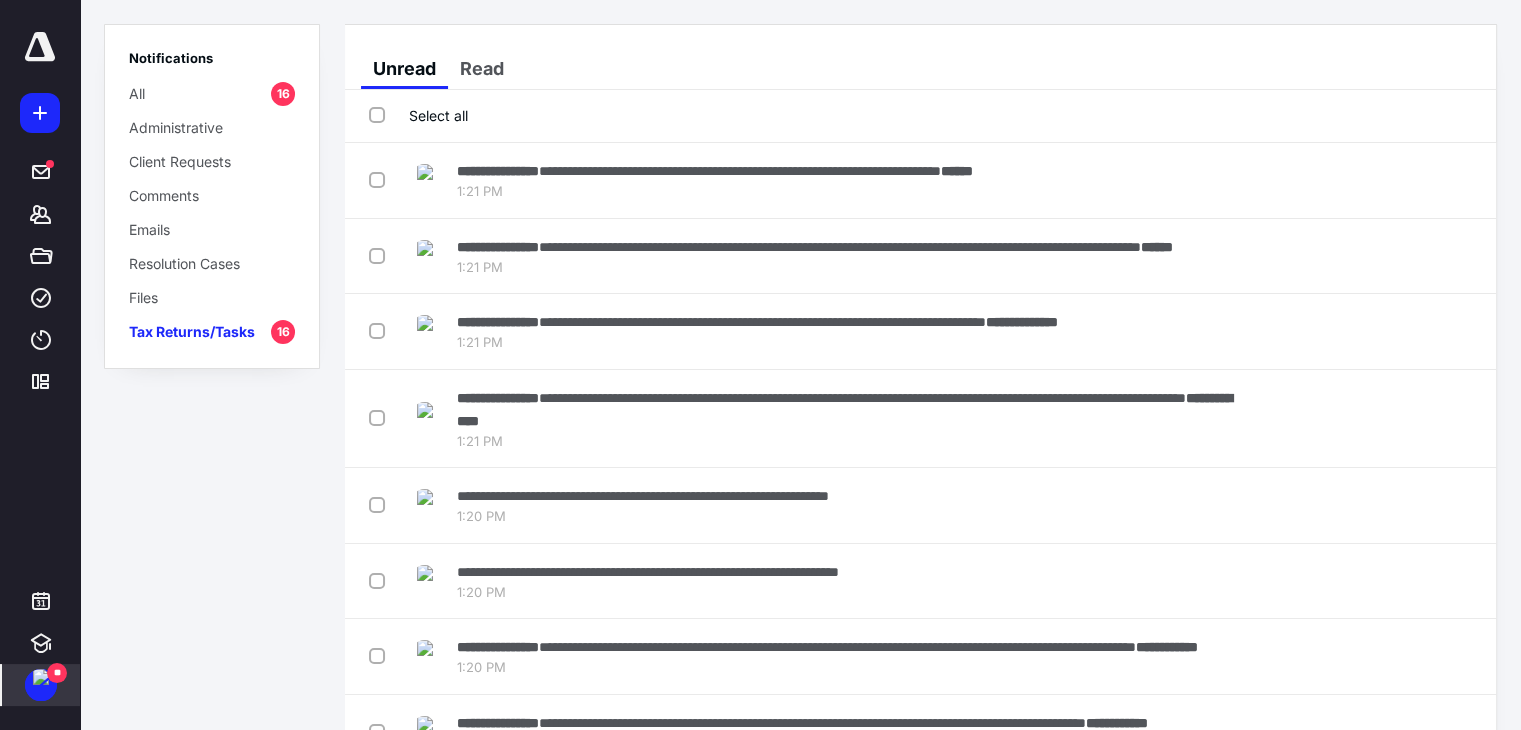 click on "Select all" at bounding box center [418, 115] 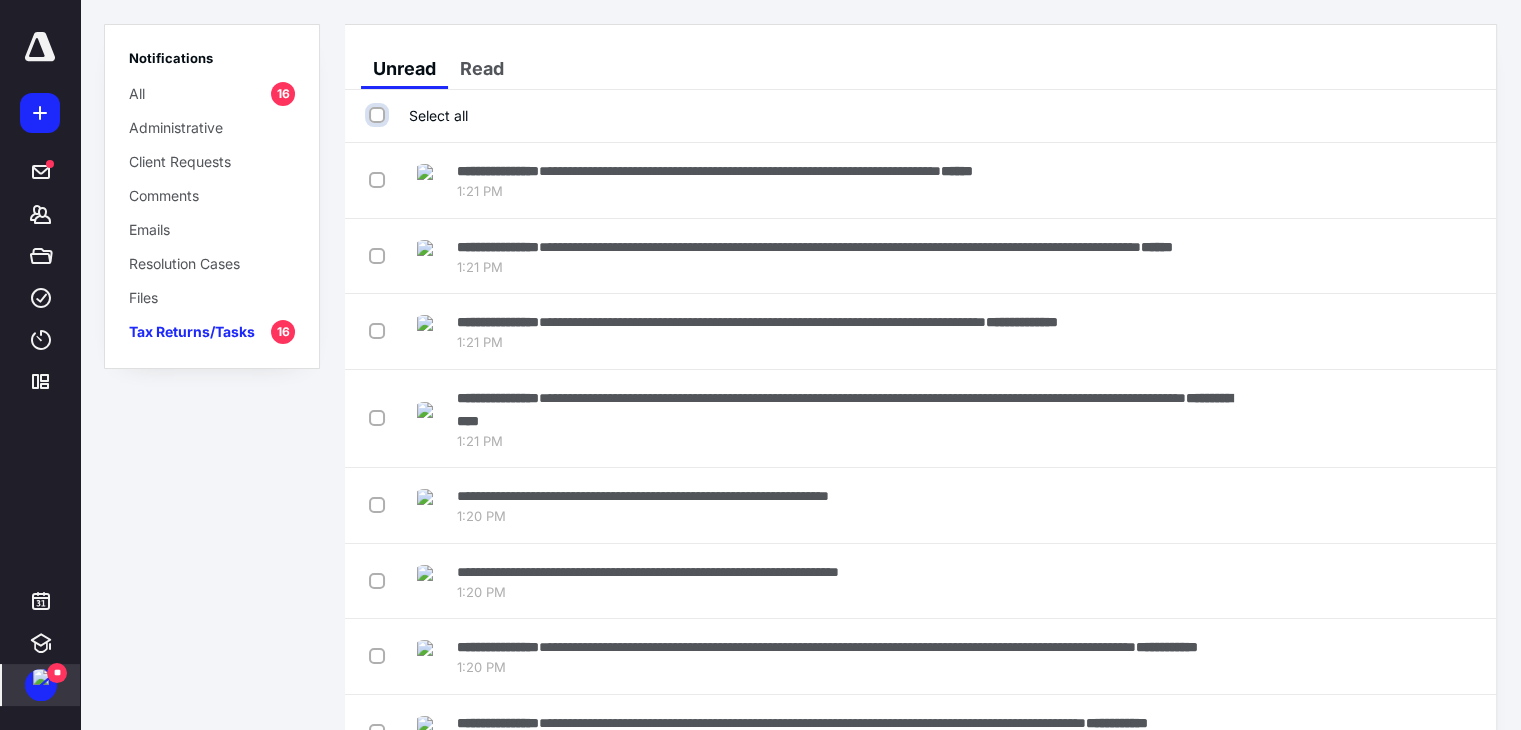 click on "Select all" at bounding box center [379, 115] 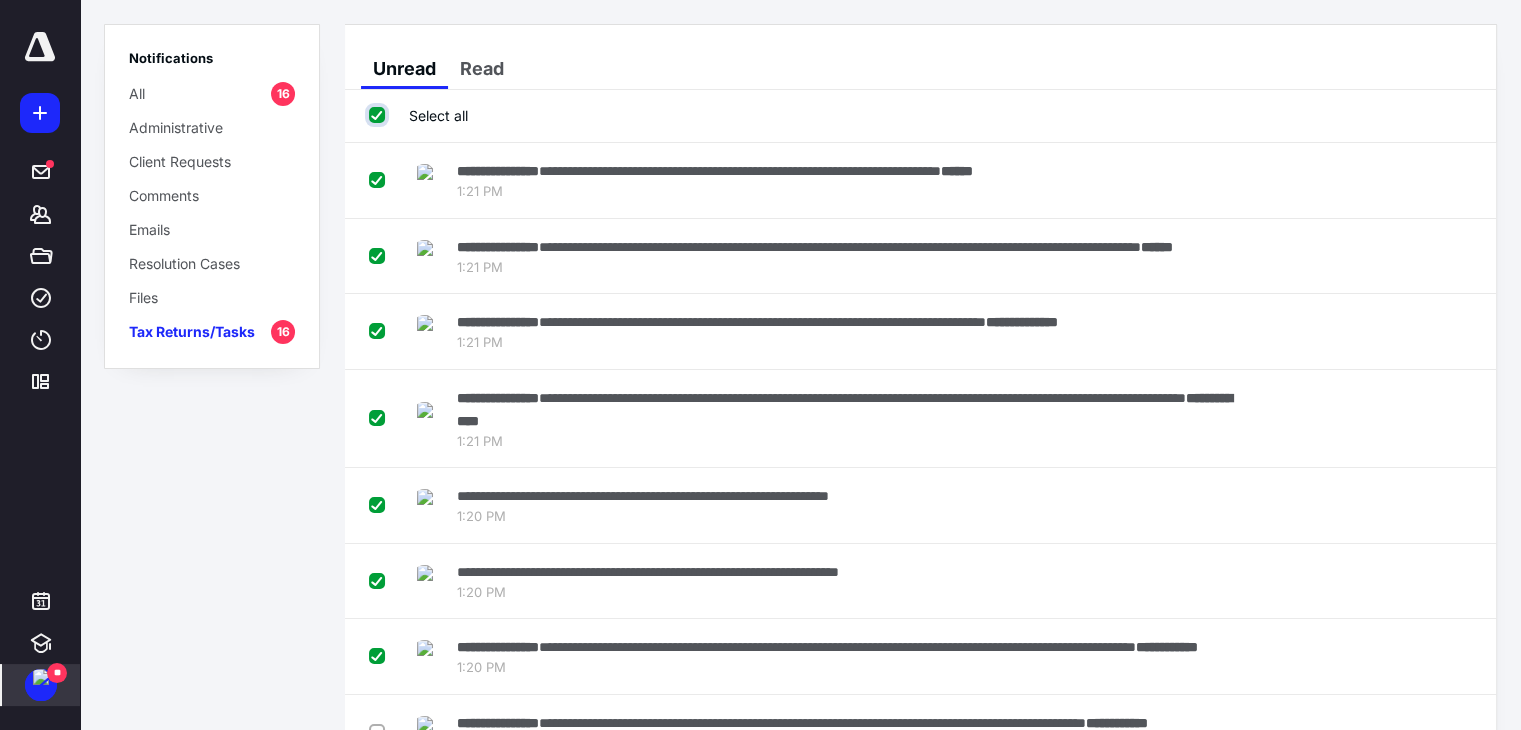 checkbox on "true" 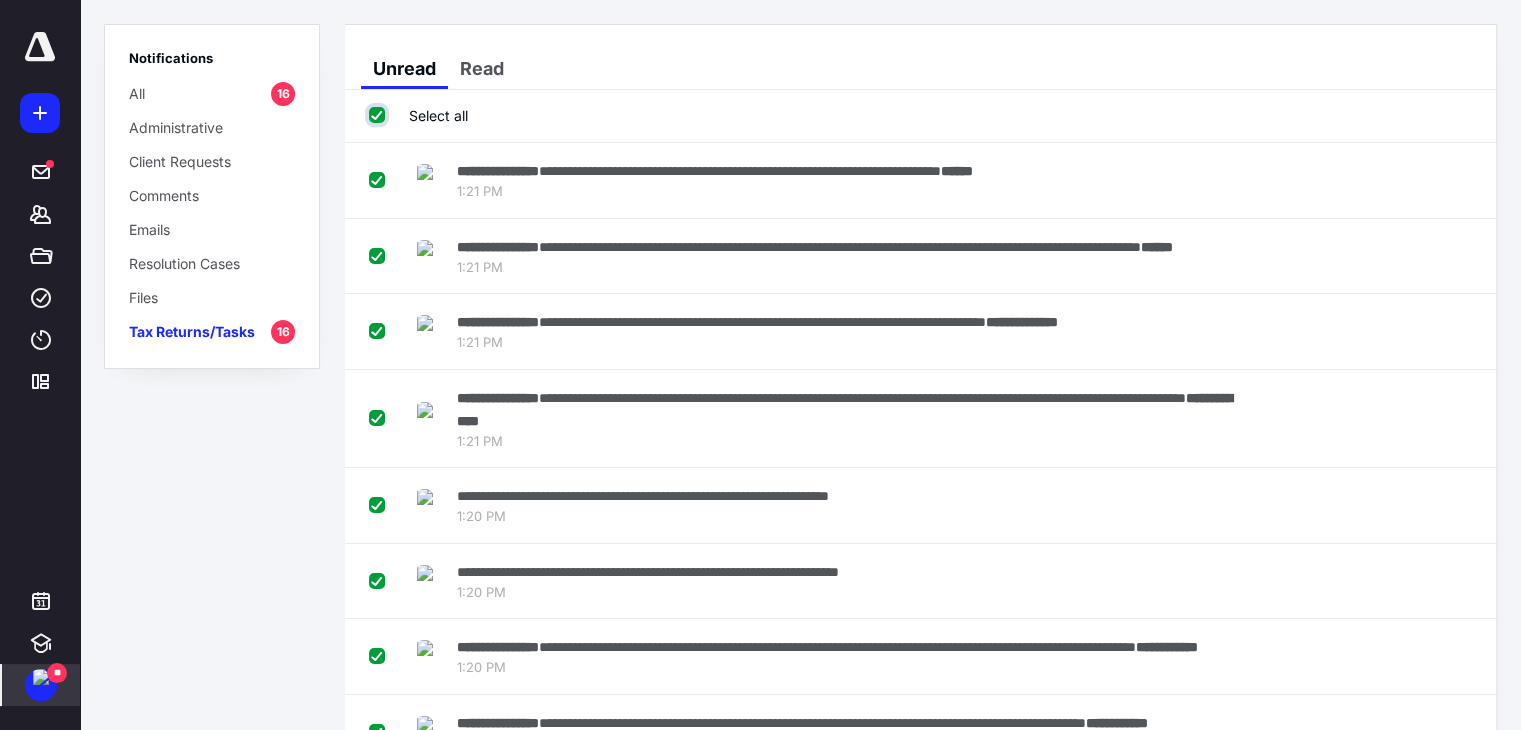 checkbox on "true" 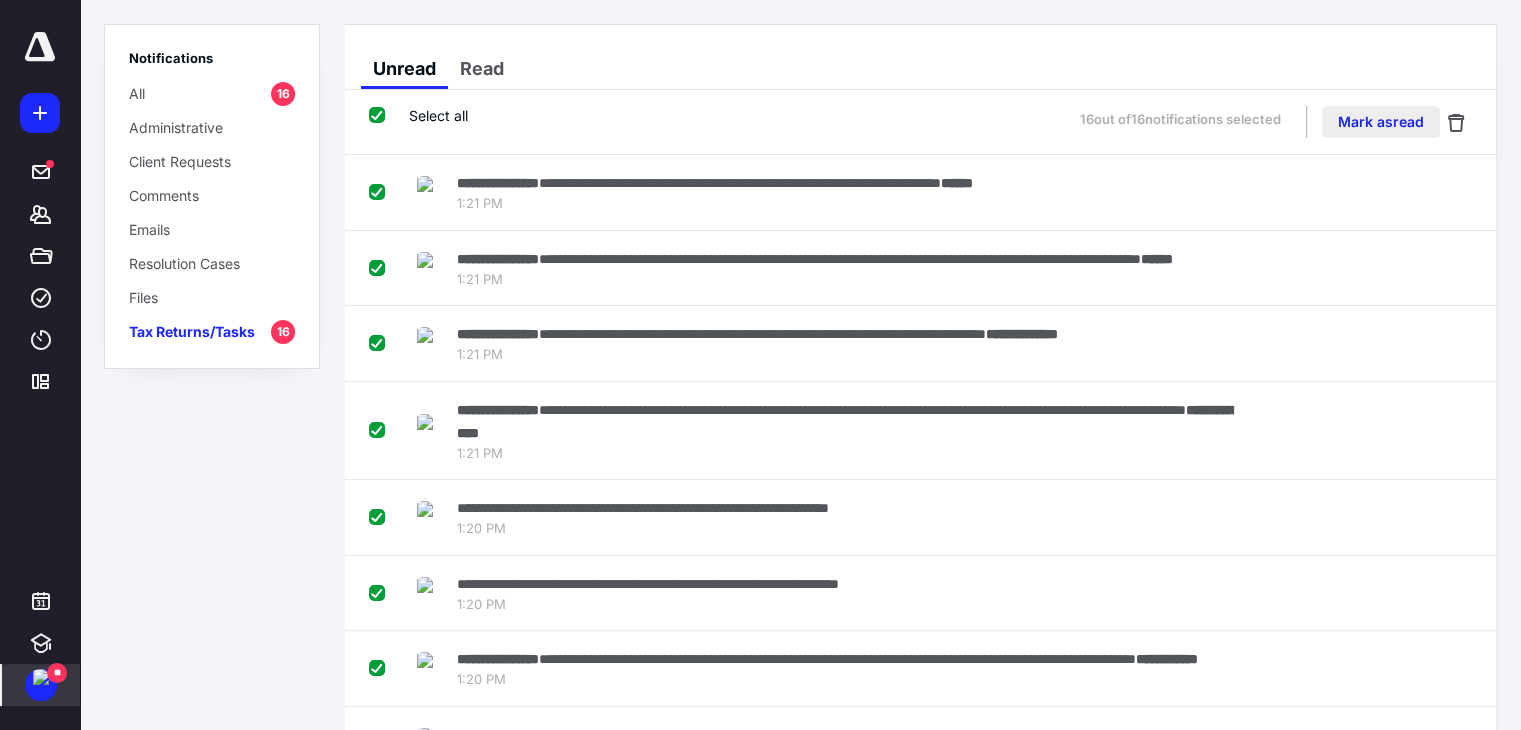 click on "Mark as  read" at bounding box center (1381, 122) 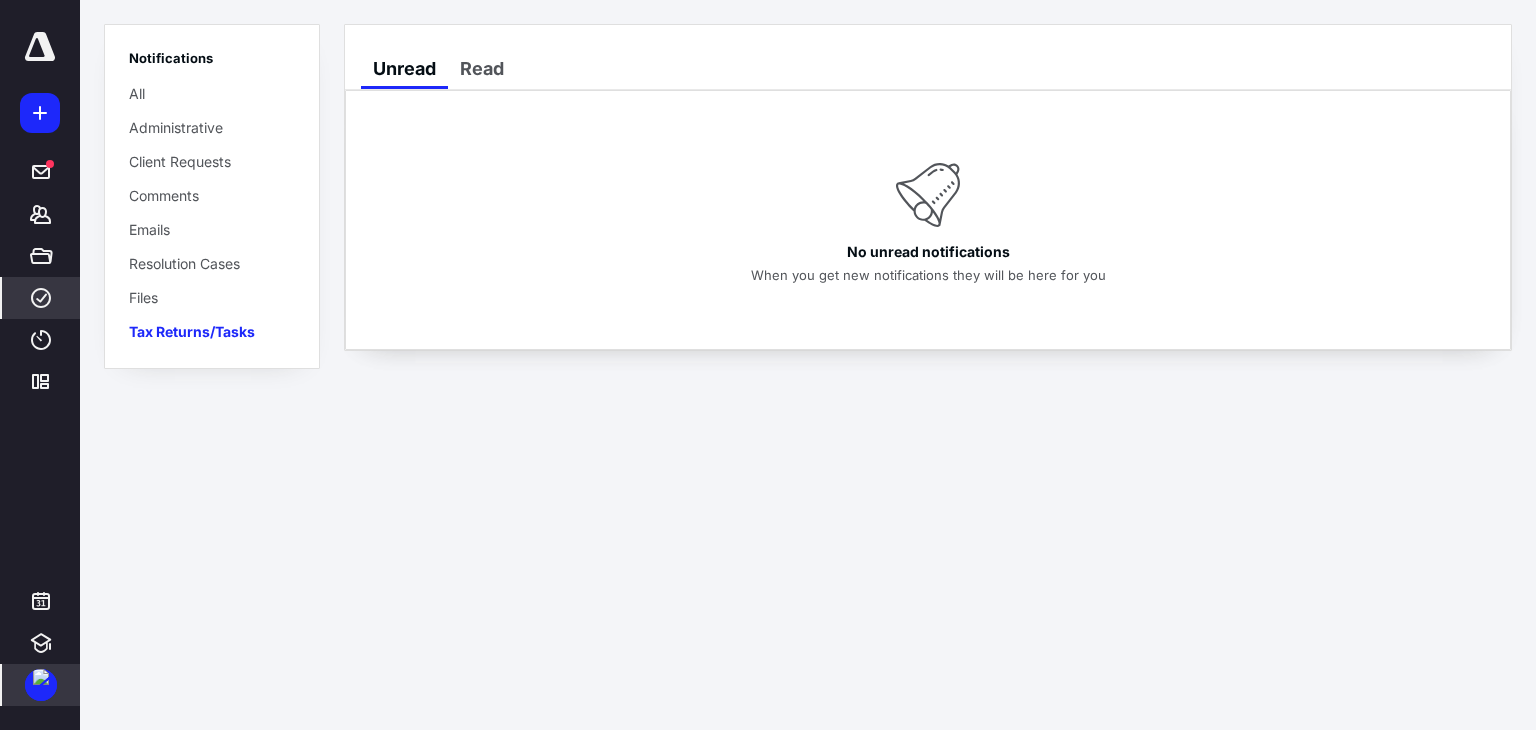 click 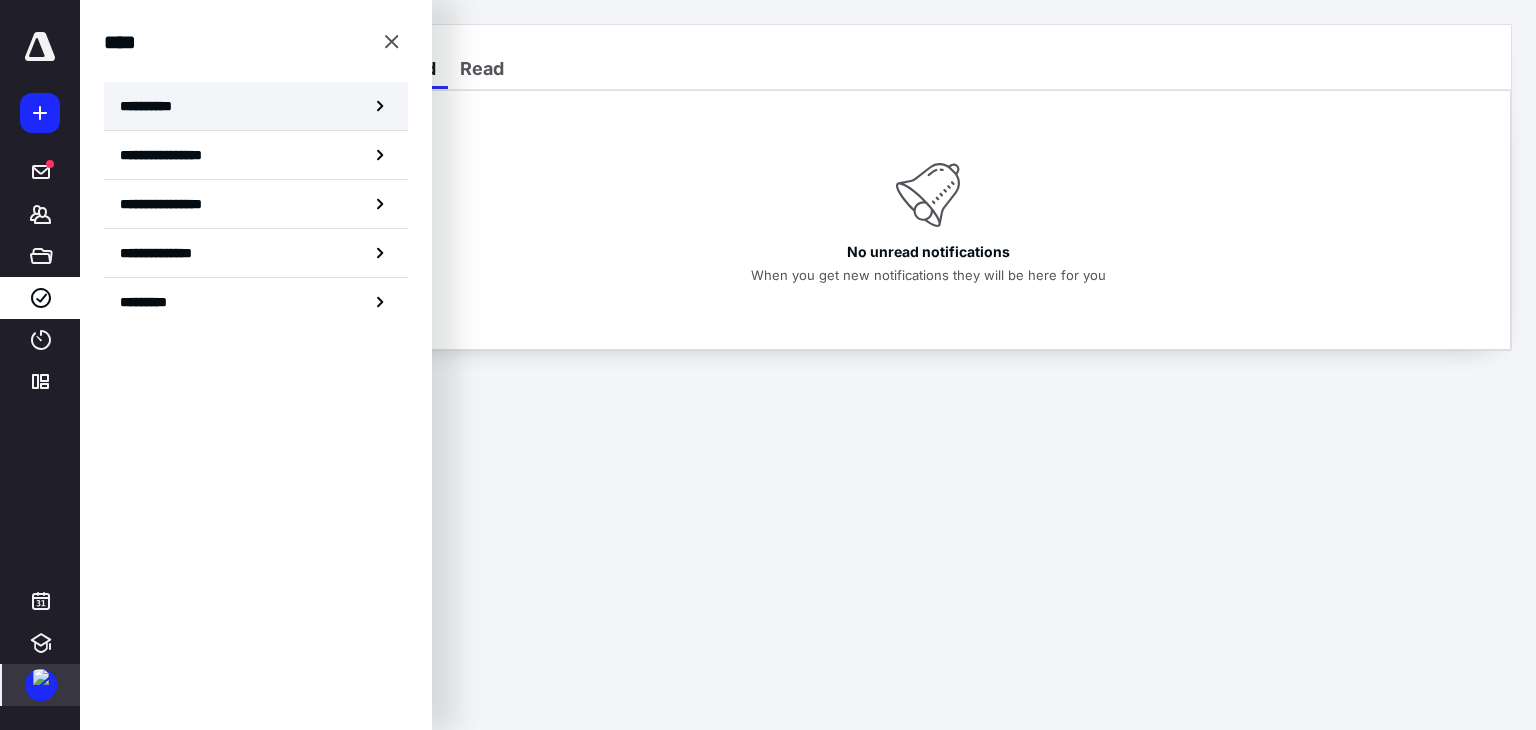 click on "**********" at bounding box center [256, 106] 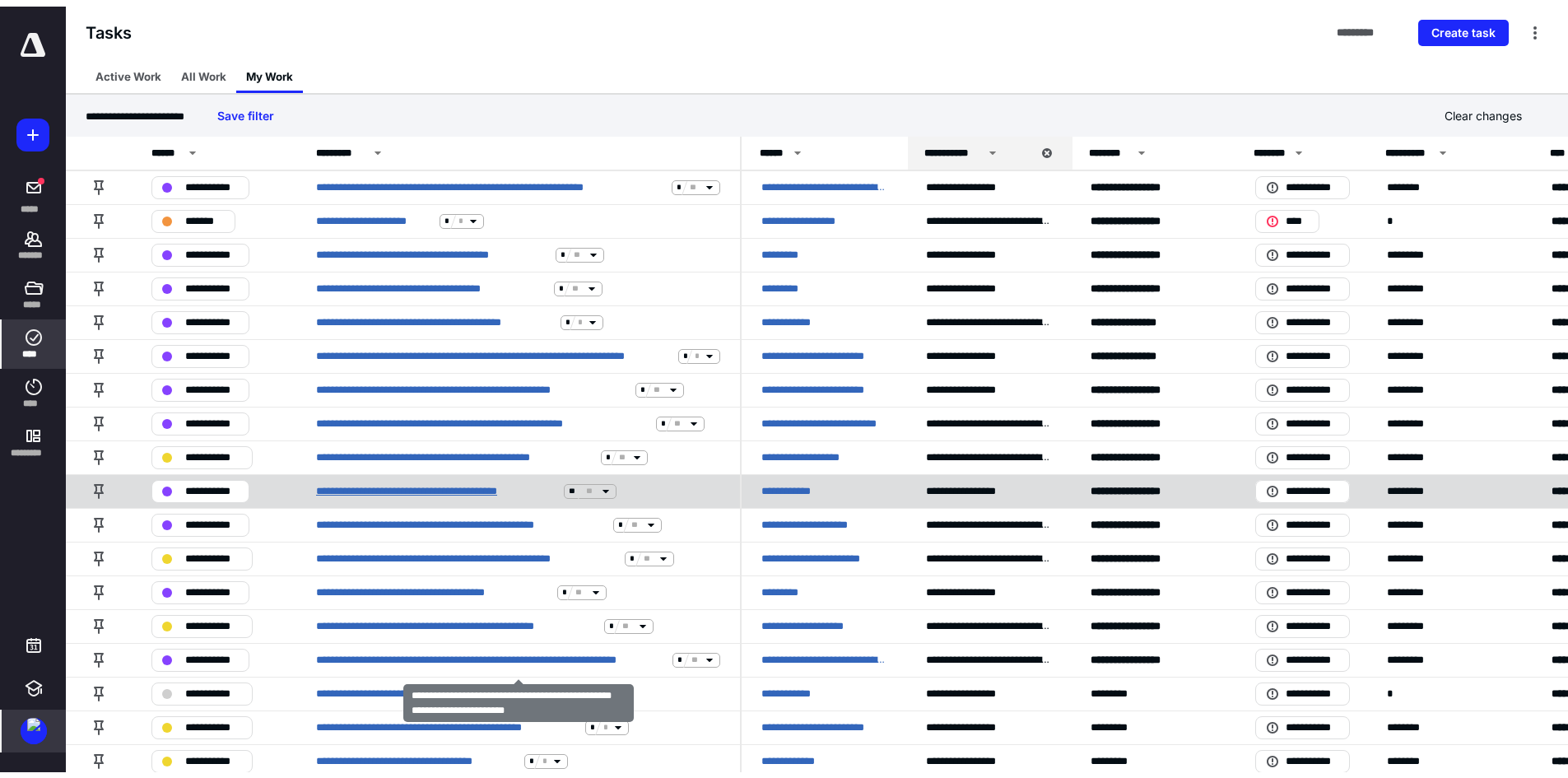 scroll, scrollTop: 0, scrollLeft: 0, axis: both 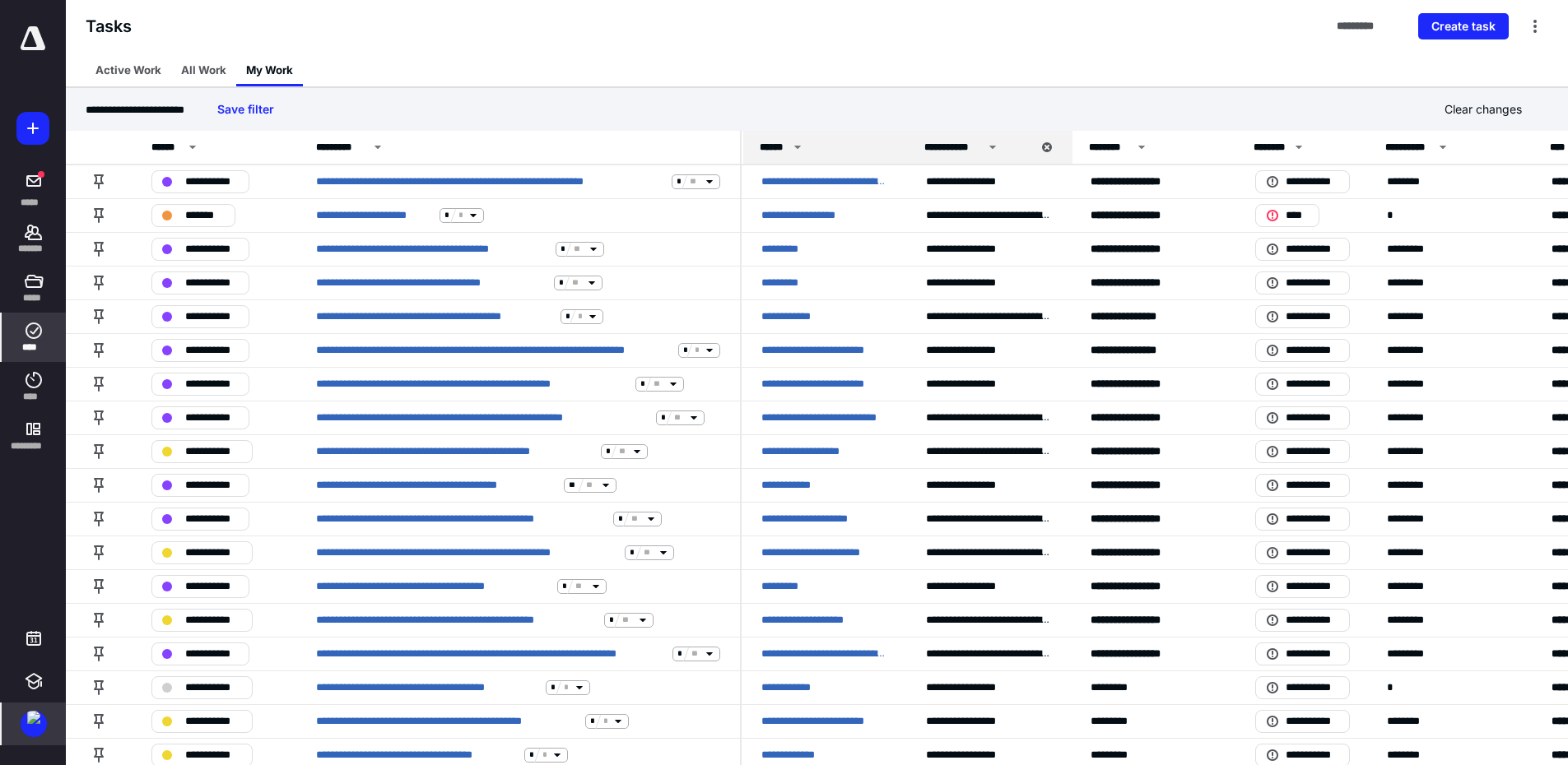 click 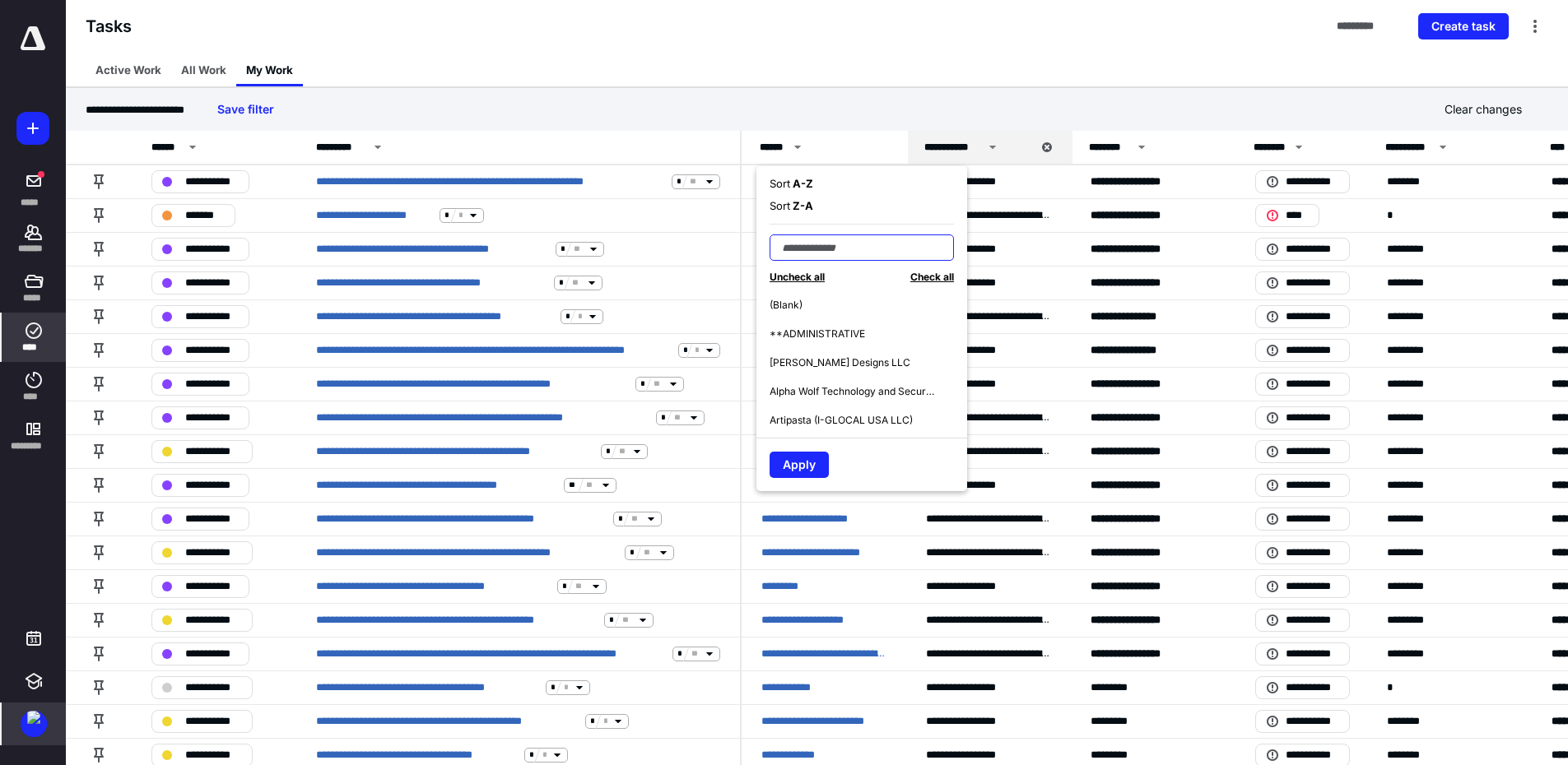 click at bounding box center (862, 248) 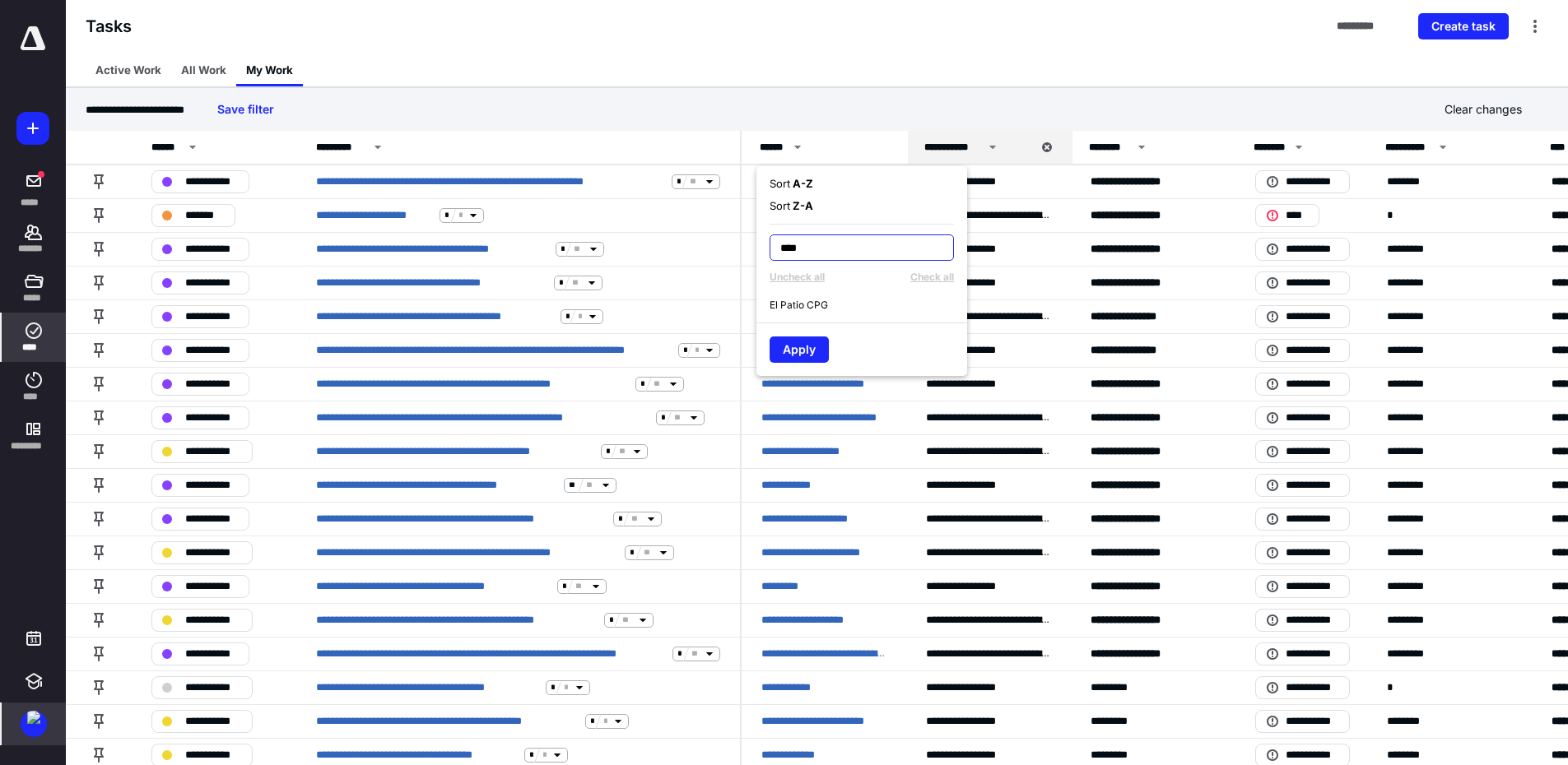 type on "****" 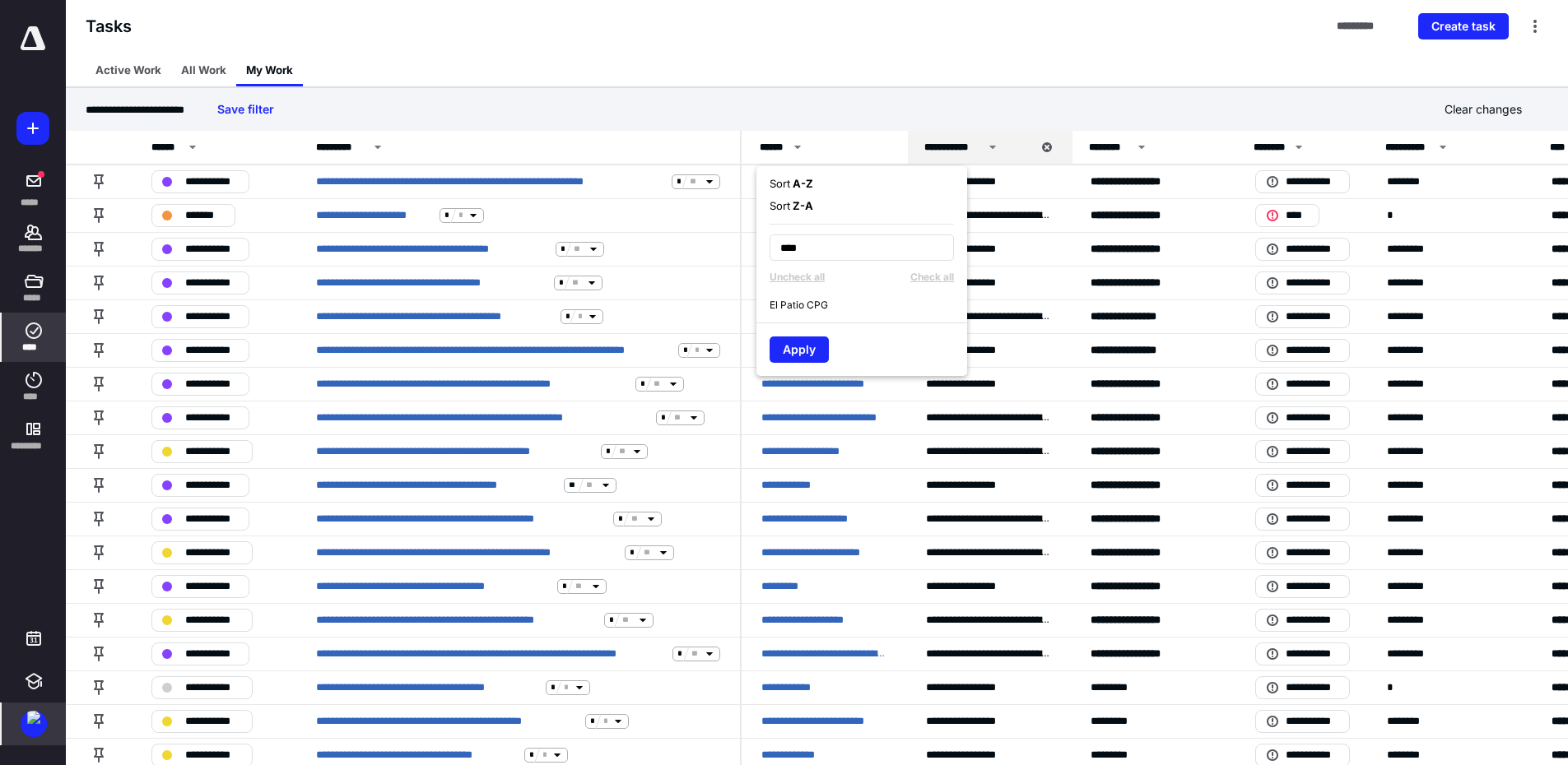 click on "El Patio CPG" at bounding box center (868, 304) 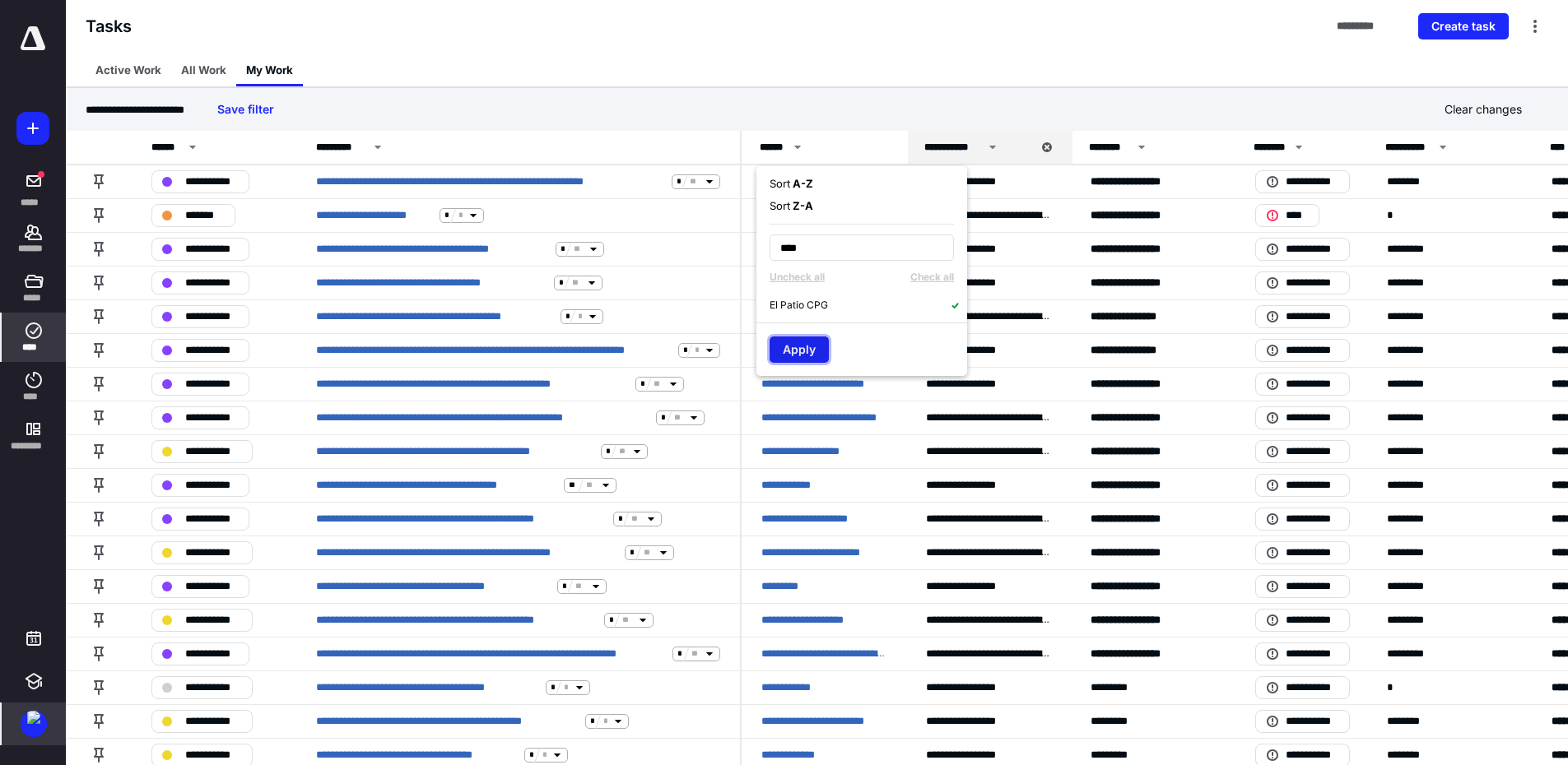 click on "Apply" at bounding box center (799, 350) 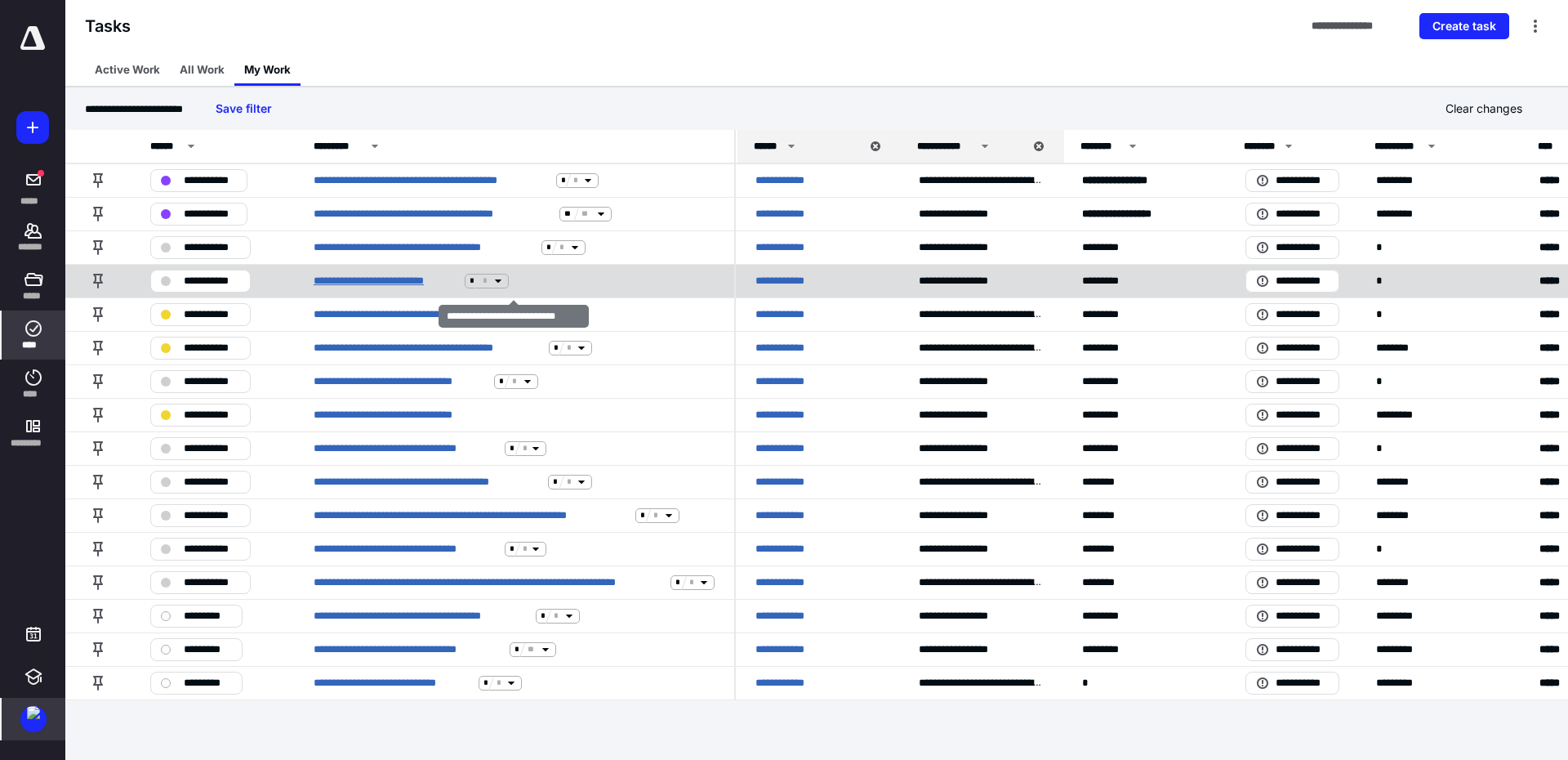 click on "**********" at bounding box center (385, 281) 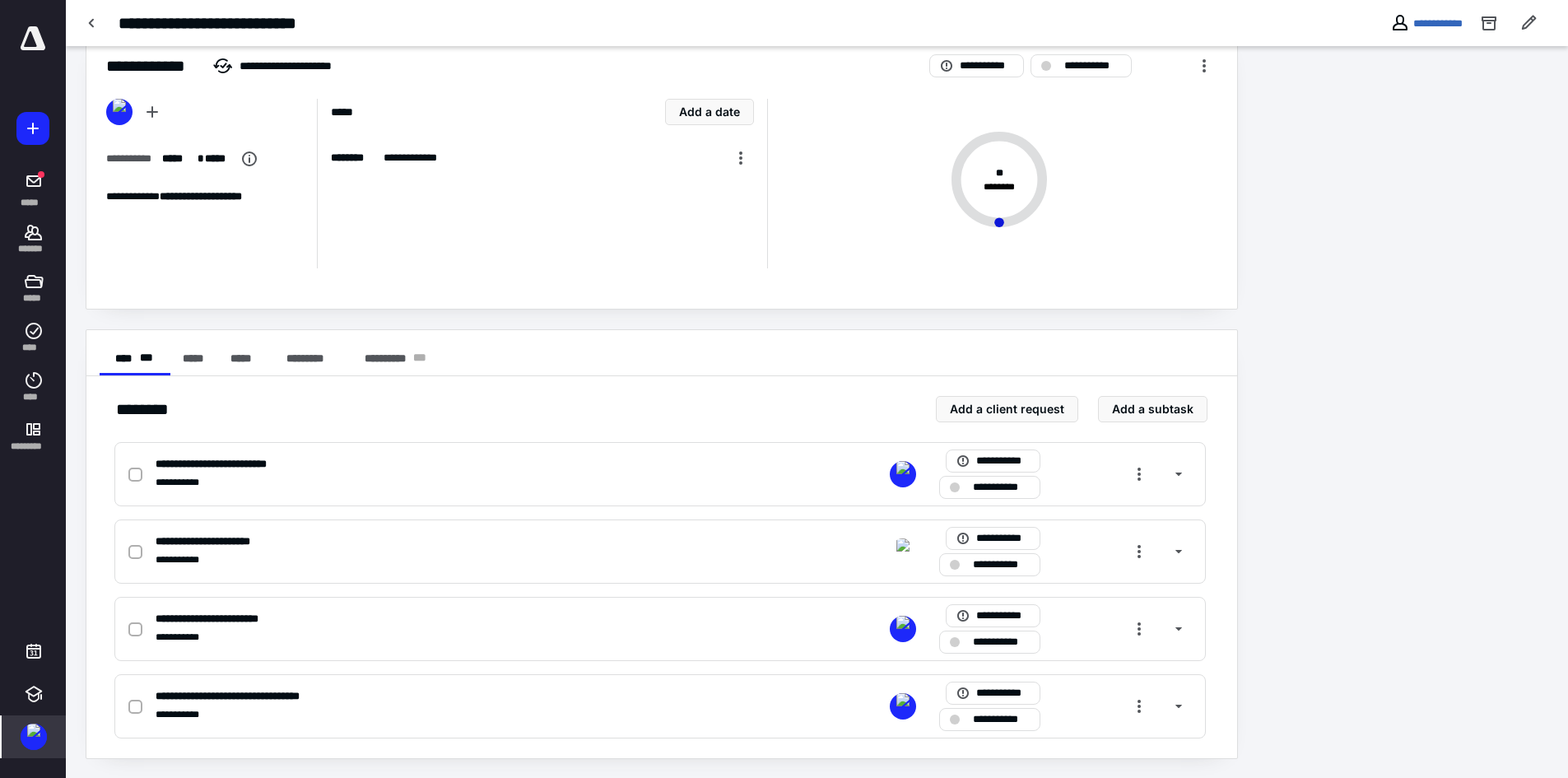 scroll, scrollTop: 35, scrollLeft: 0, axis: vertical 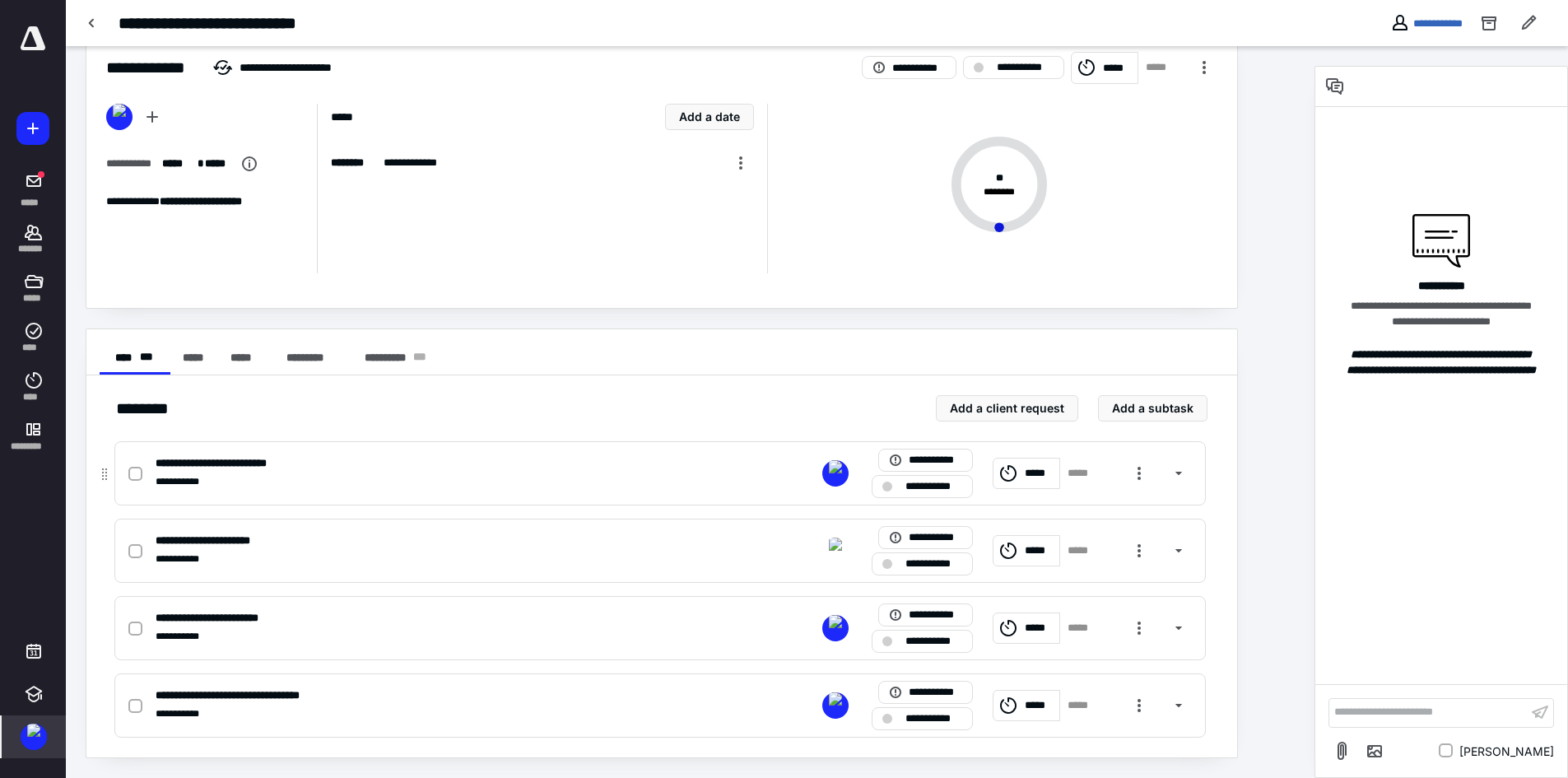 click 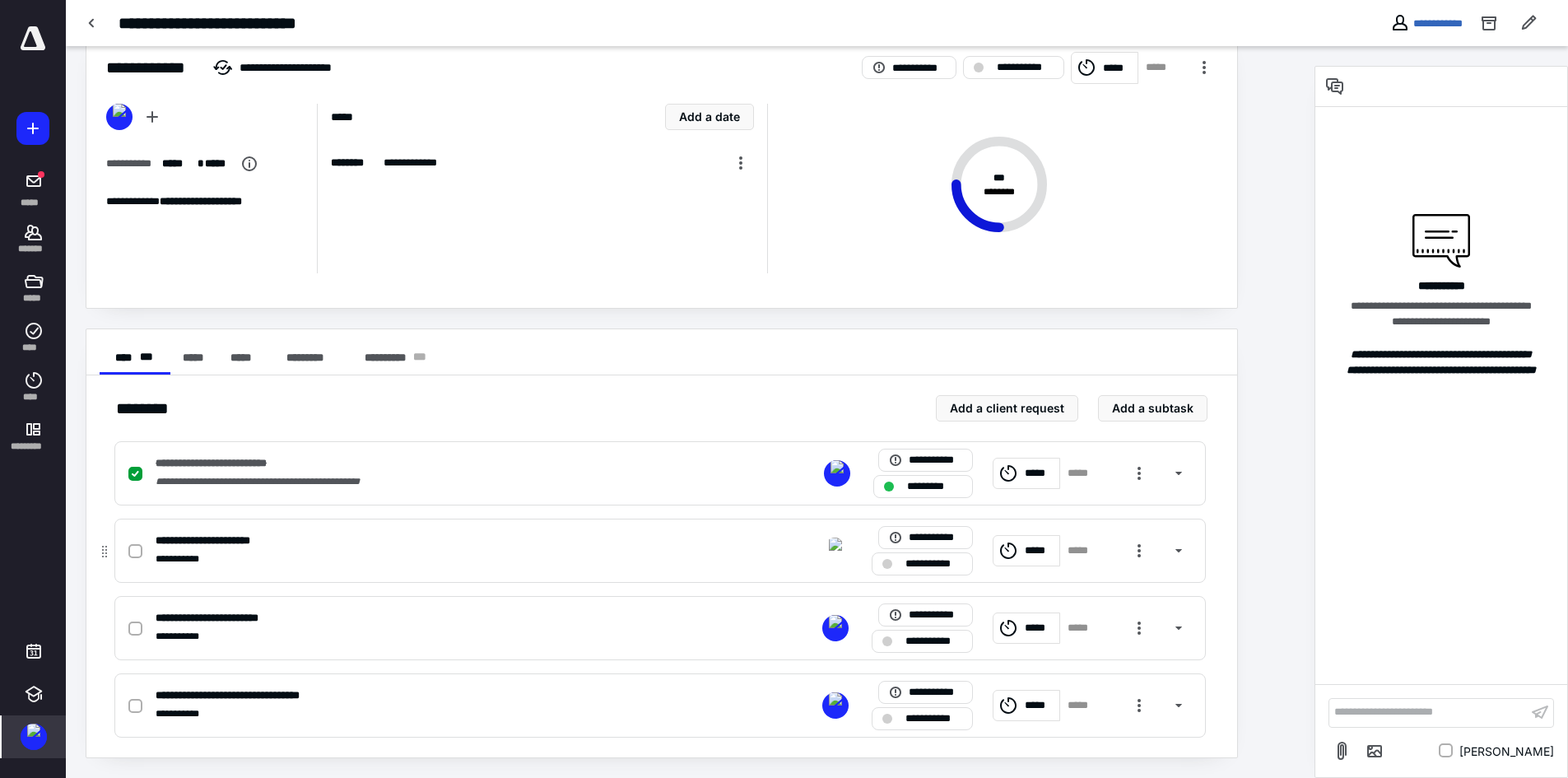 click 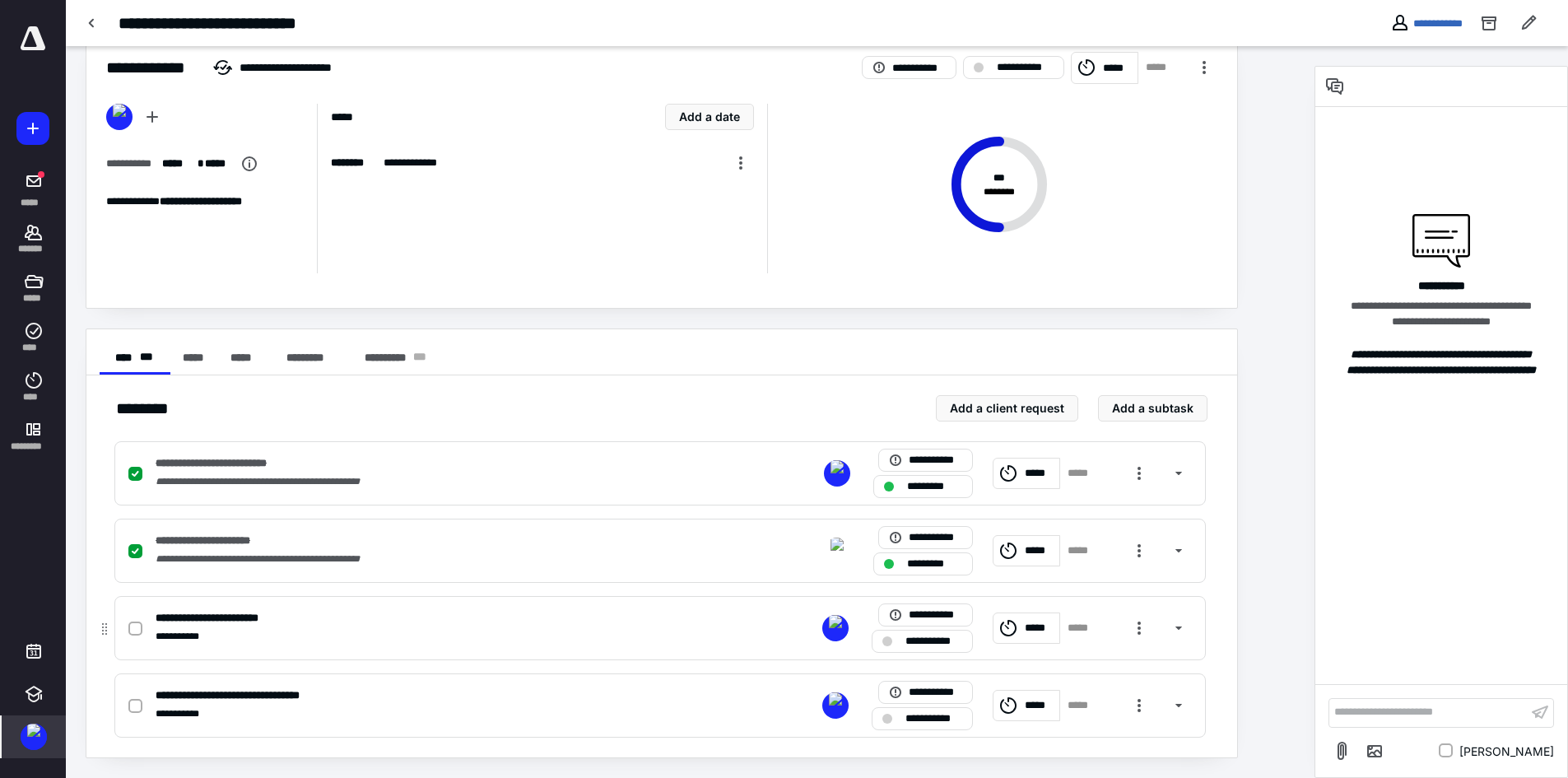 click 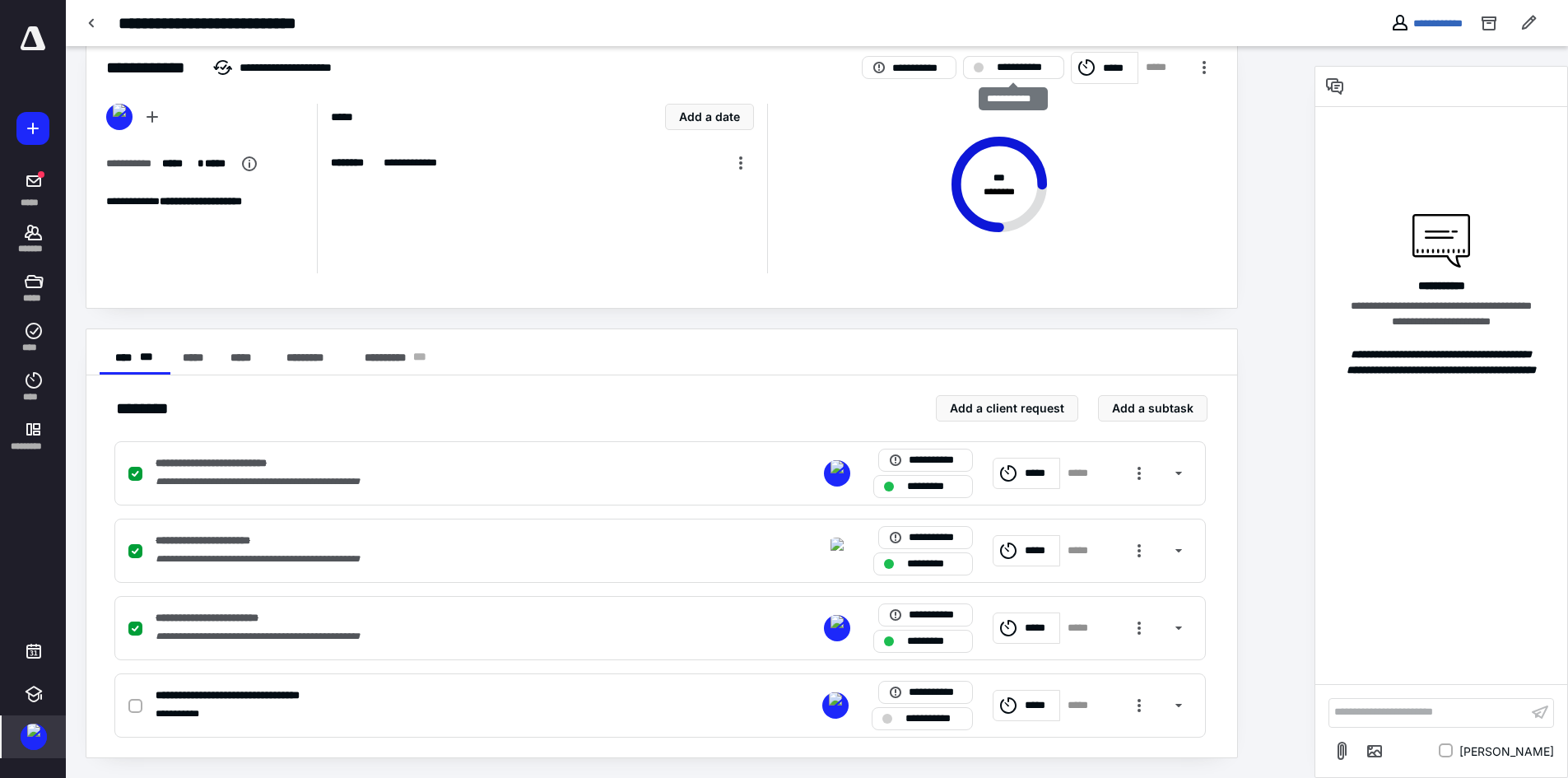 click on "**********" at bounding box center (1025, 68) 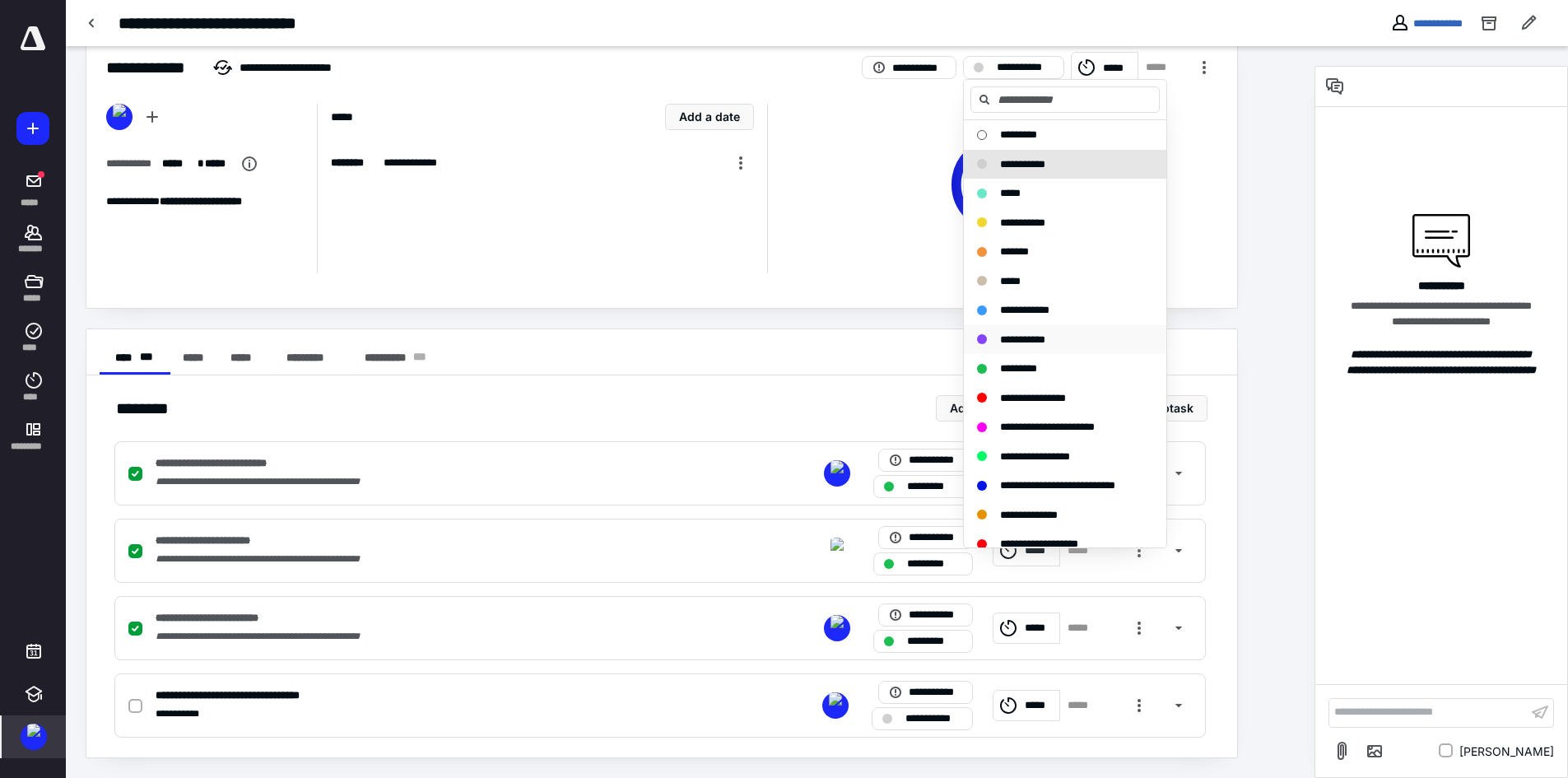 click on "**********" at bounding box center [1022, 339] 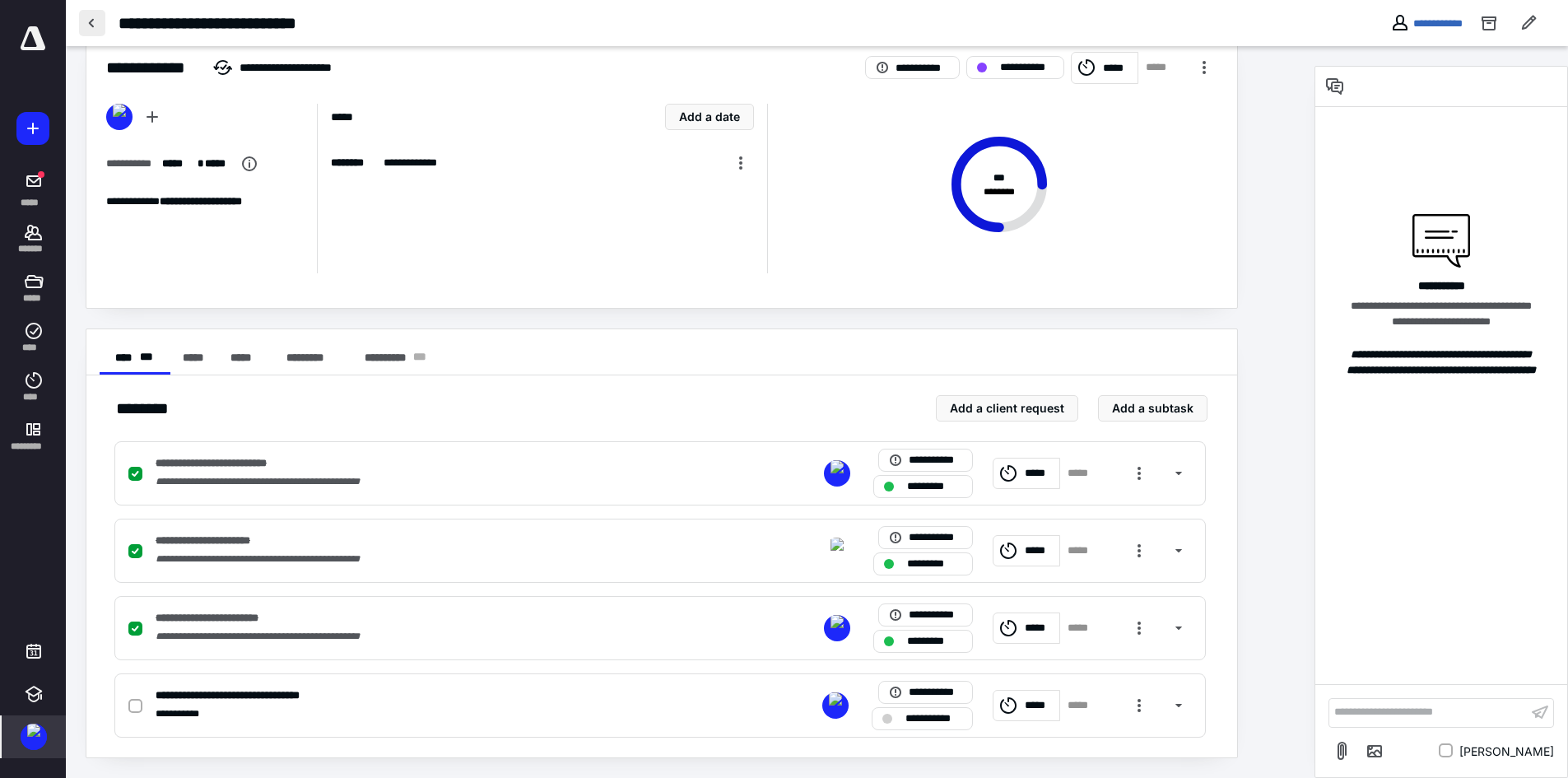 click at bounding box center (92, 23) 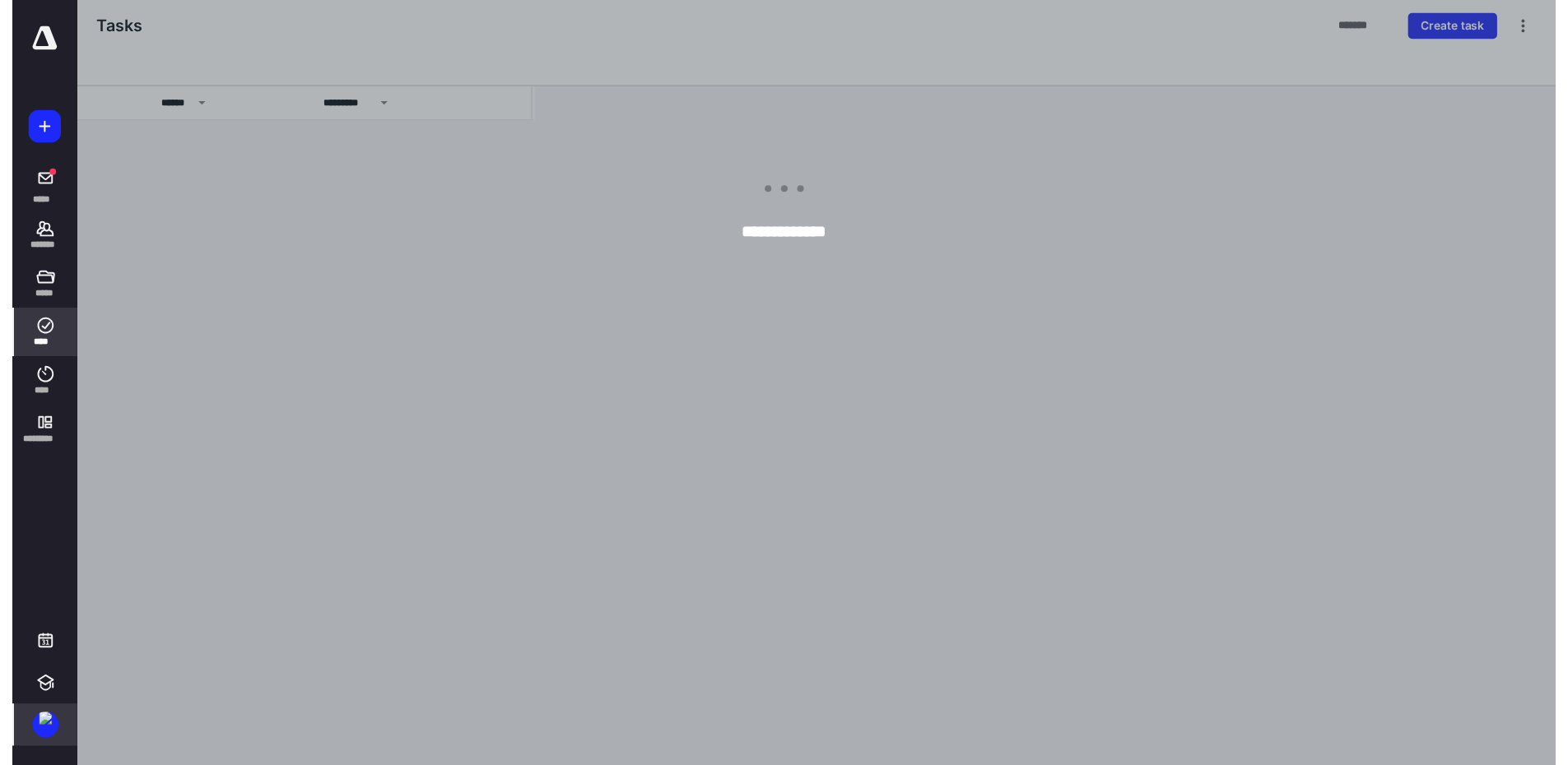 scroll, scrollTop: 0, scrollLeft: 0, axis: both 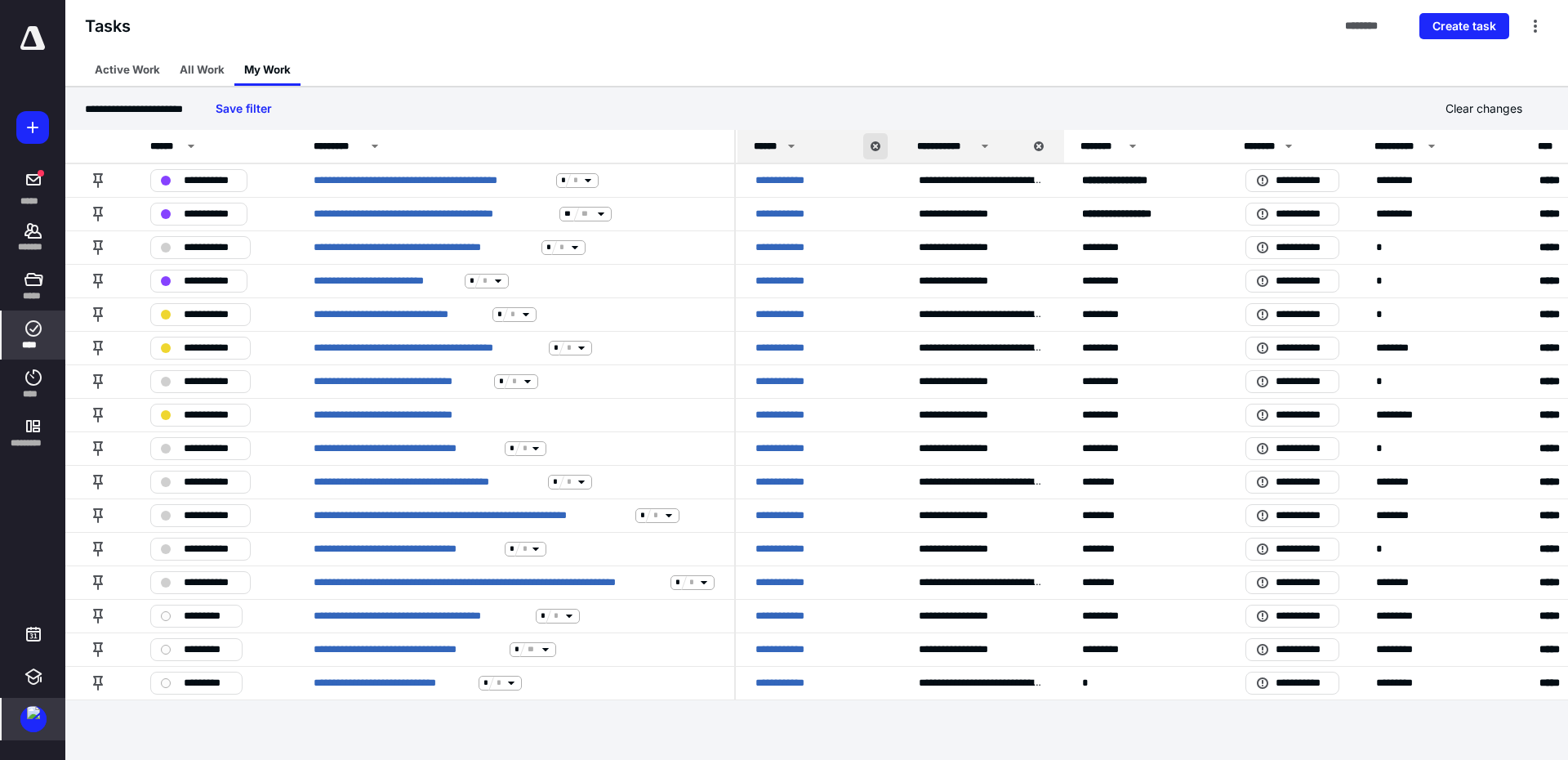 click at bounding box center [875, 146] 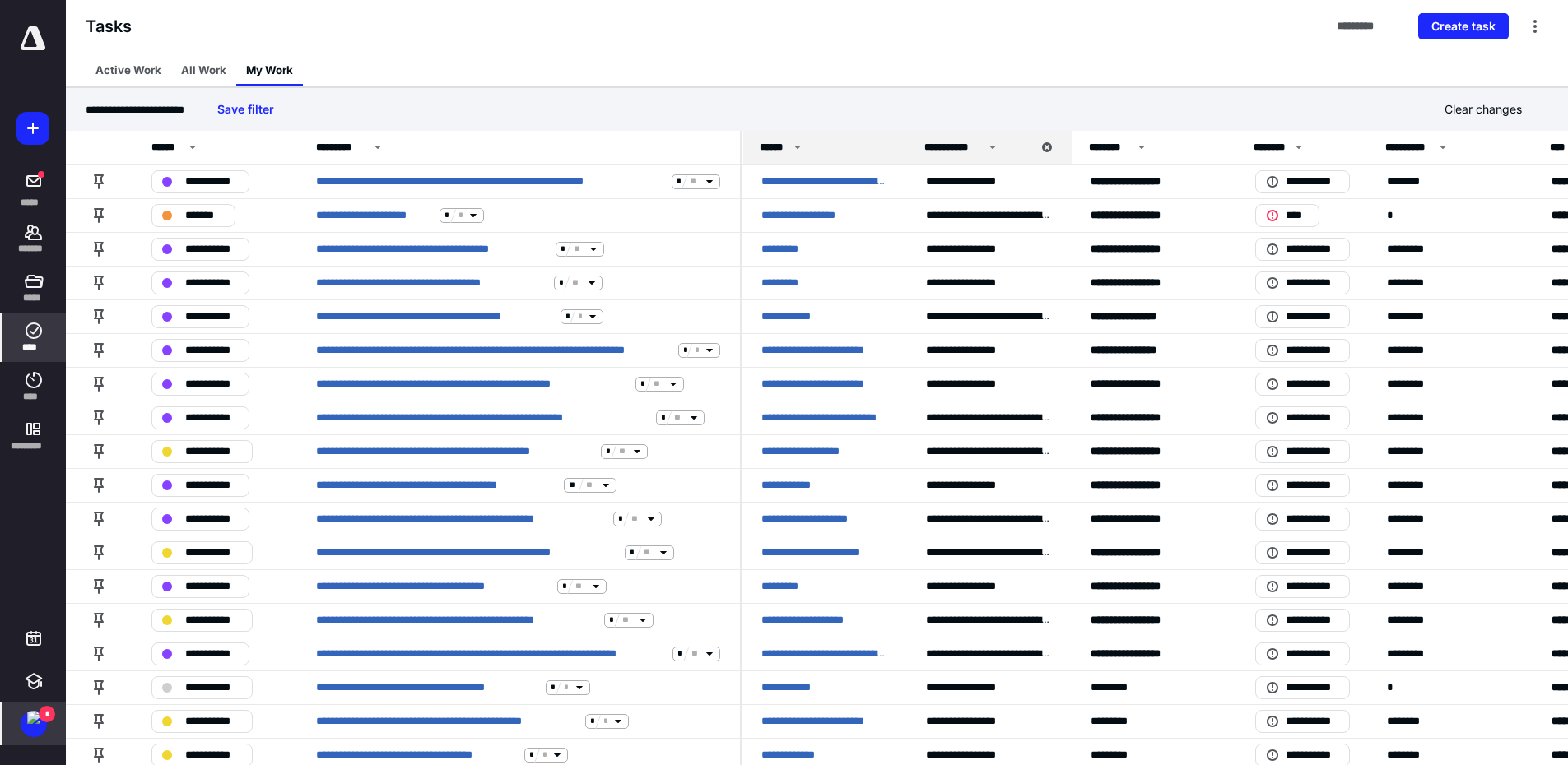 click 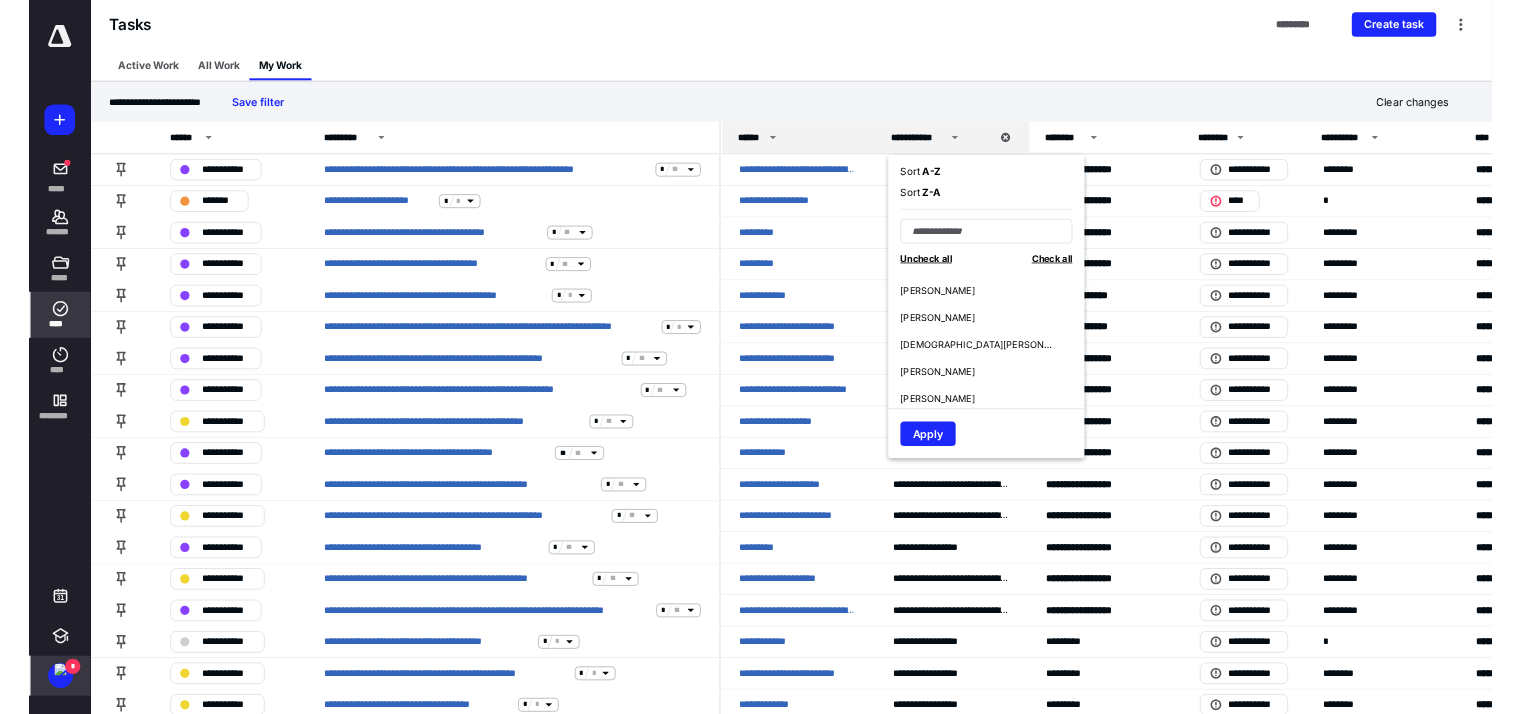 scroll, scrollTop: 100, scrollLeft: 0, axis: vertical 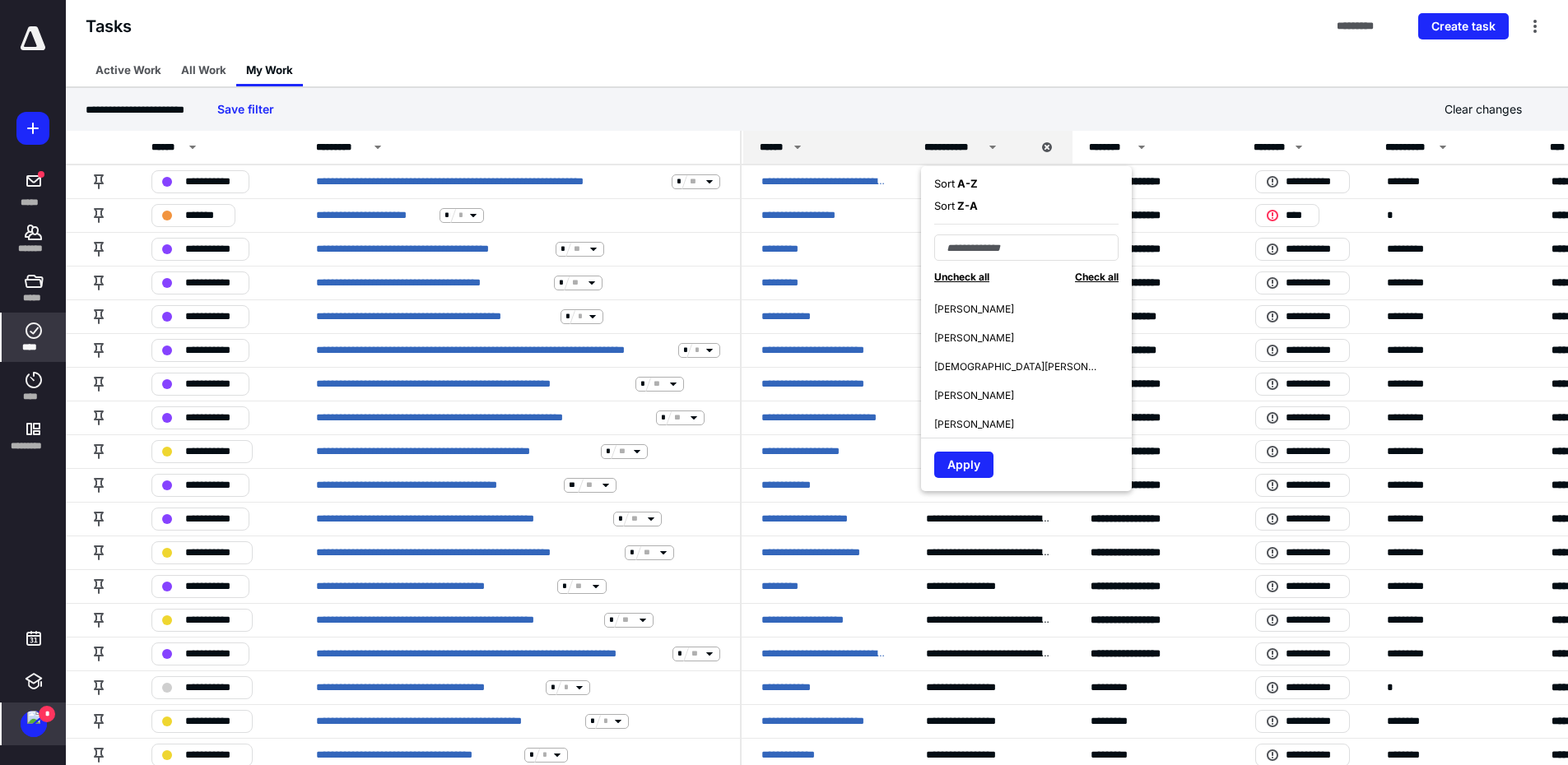 click on "[PERSON_NAME]" at bounding box center [1033, 424] 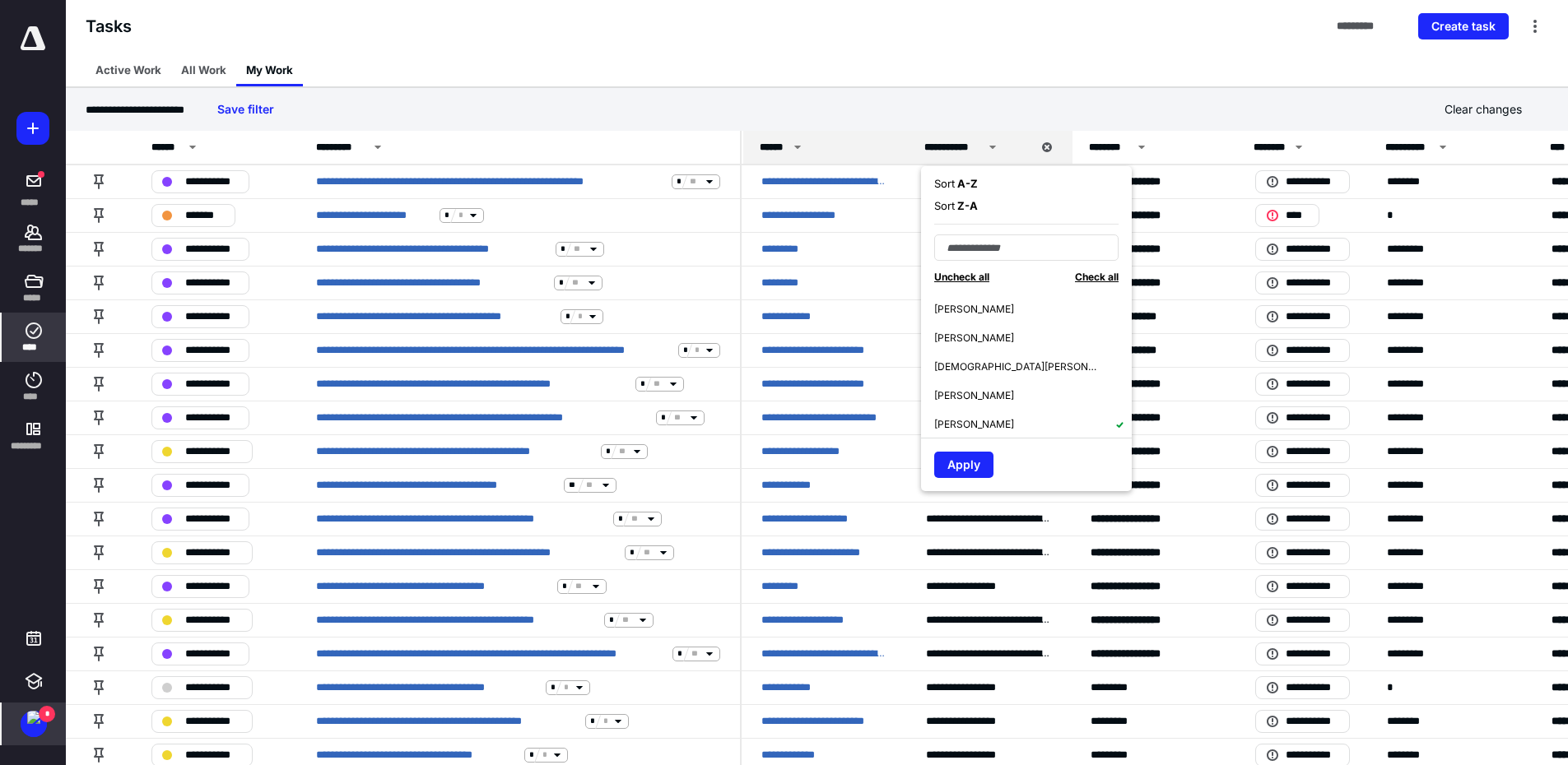 click on "[PERSON_NAME]" at bounding box center [1033, 337] 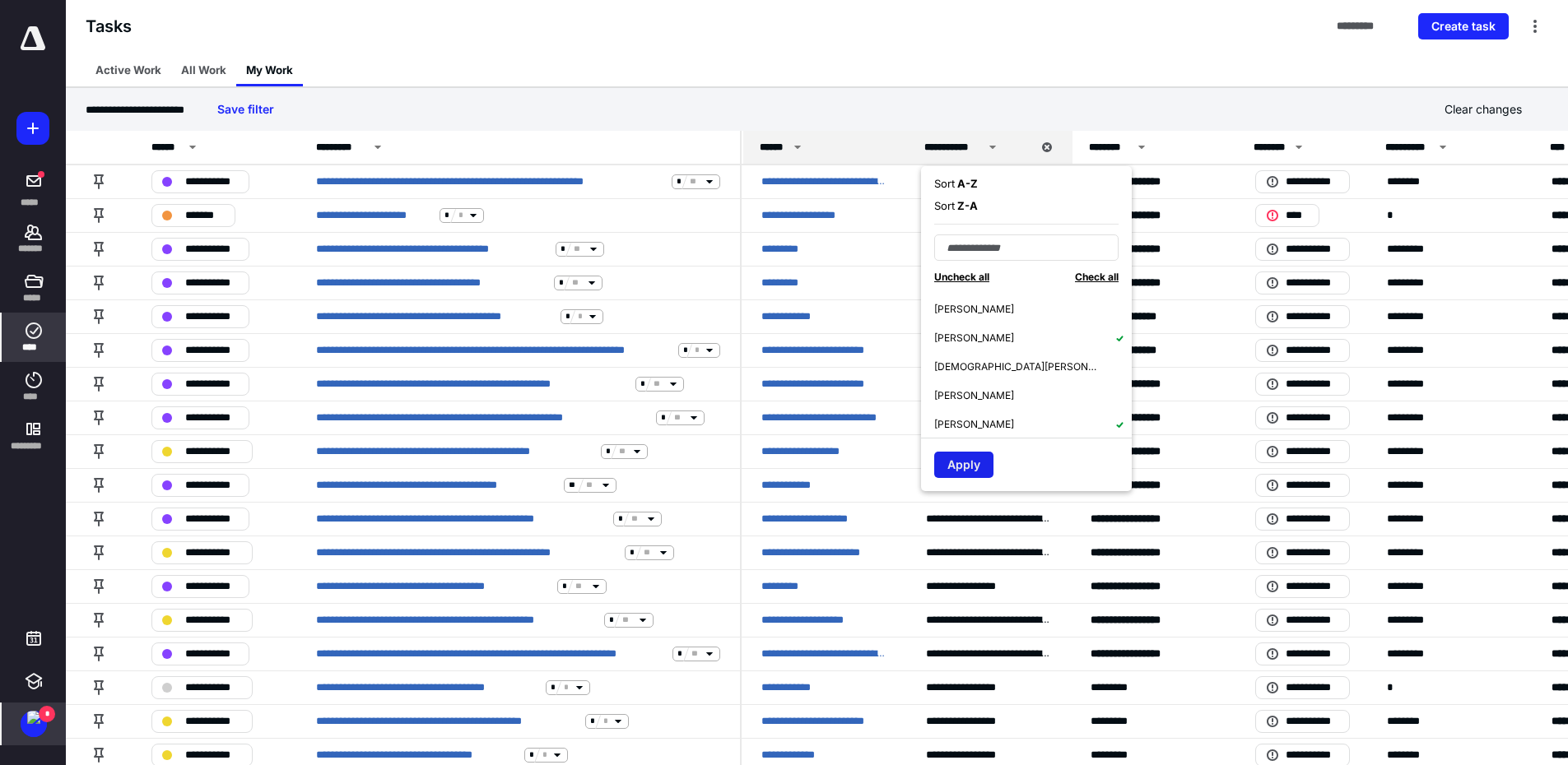 click on "Apply" at bounding box center (964, 465) 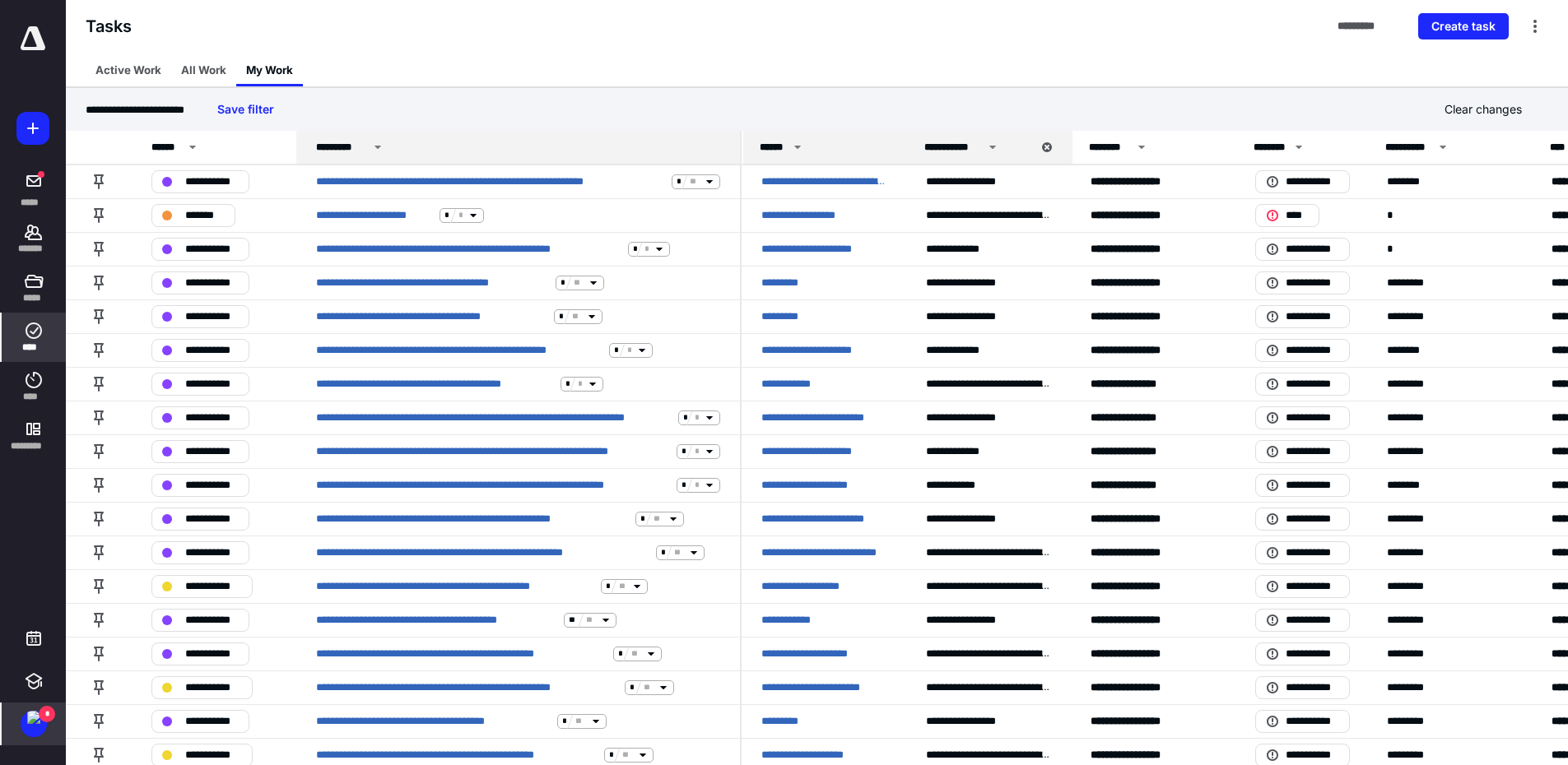 click 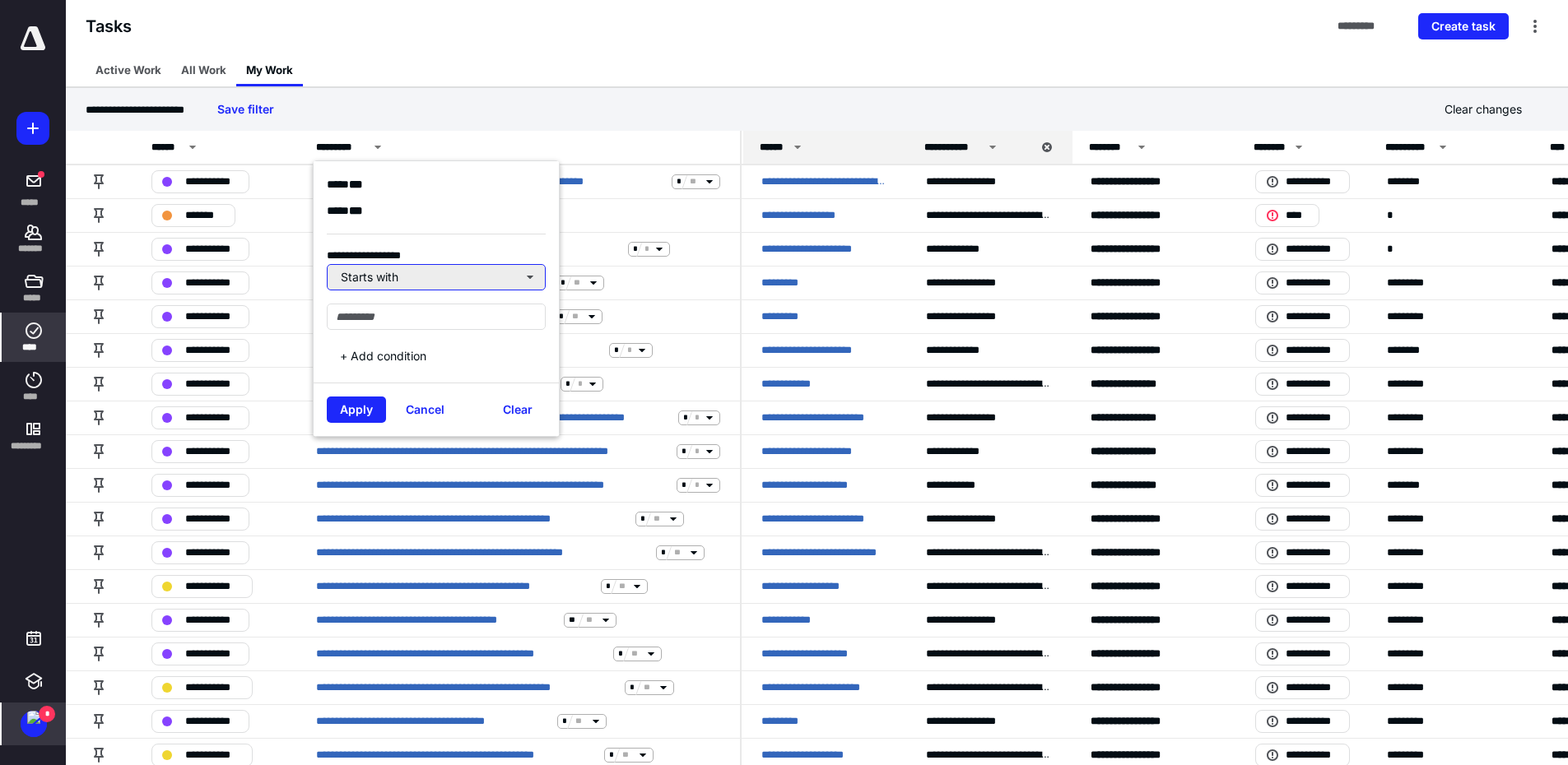click on "Starts with" at bounding box center (436, 277) 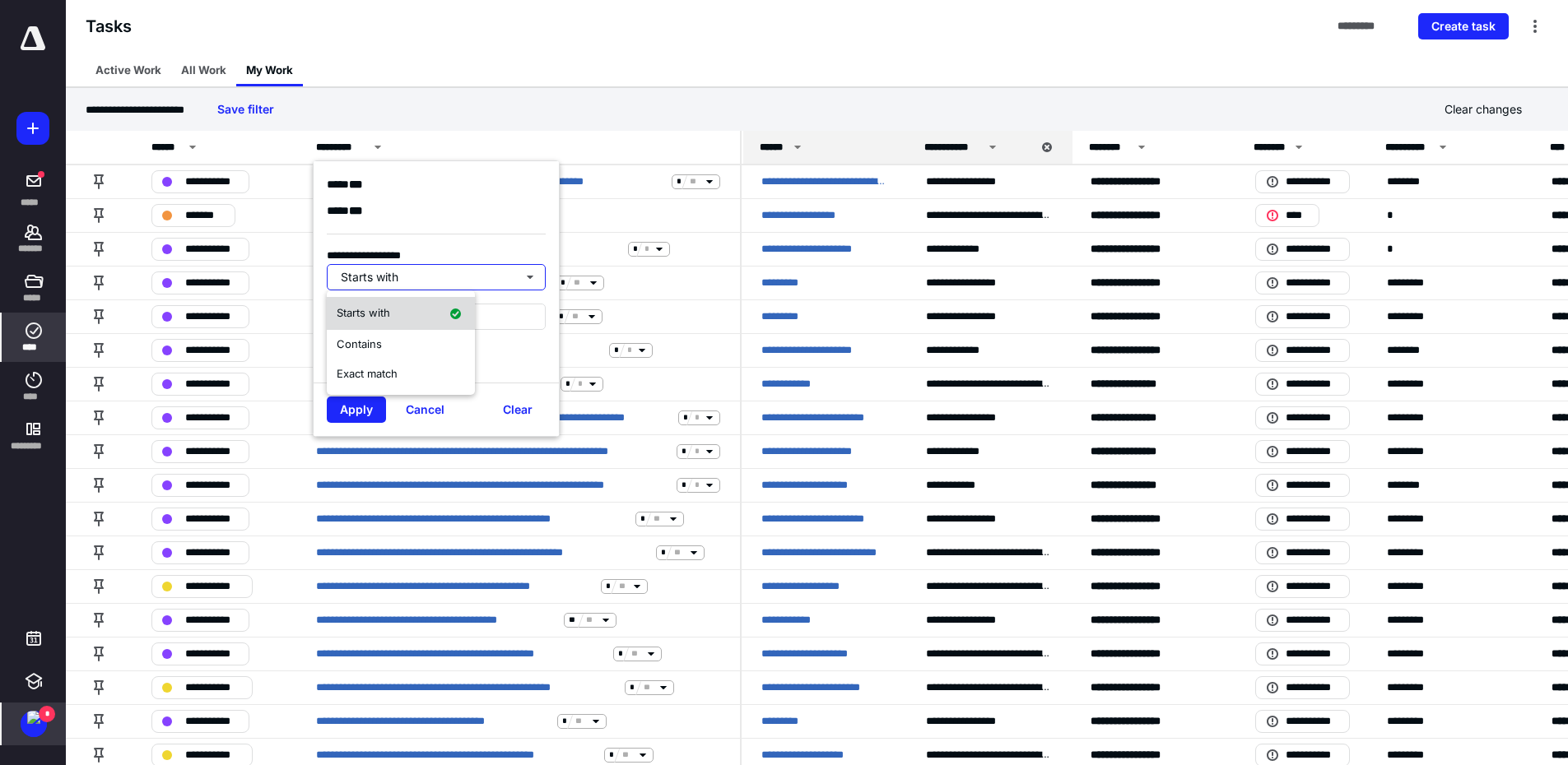 click on "Contains" at bounding box center (401, 345) 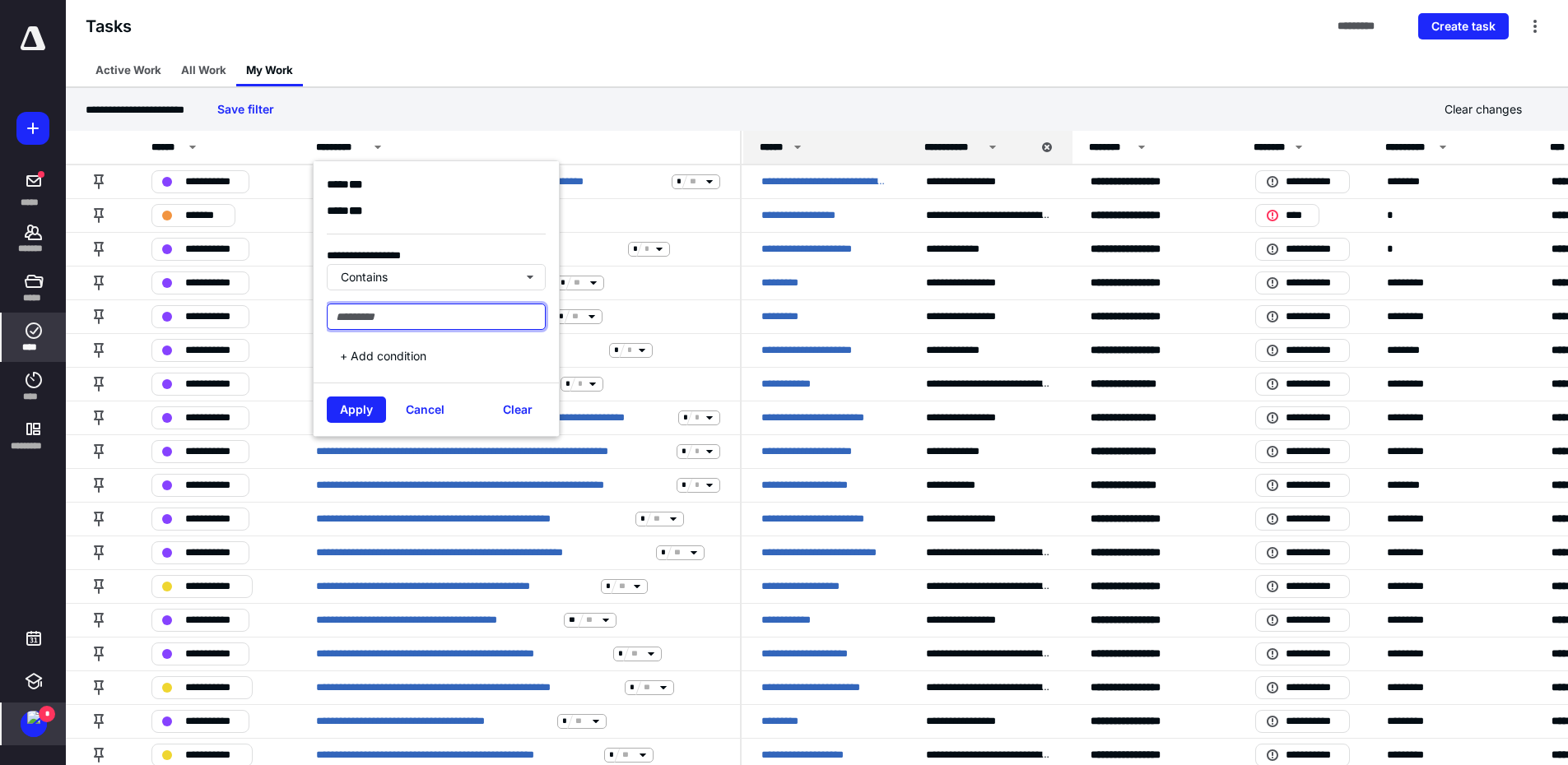 click at bounding box center [436, 317] 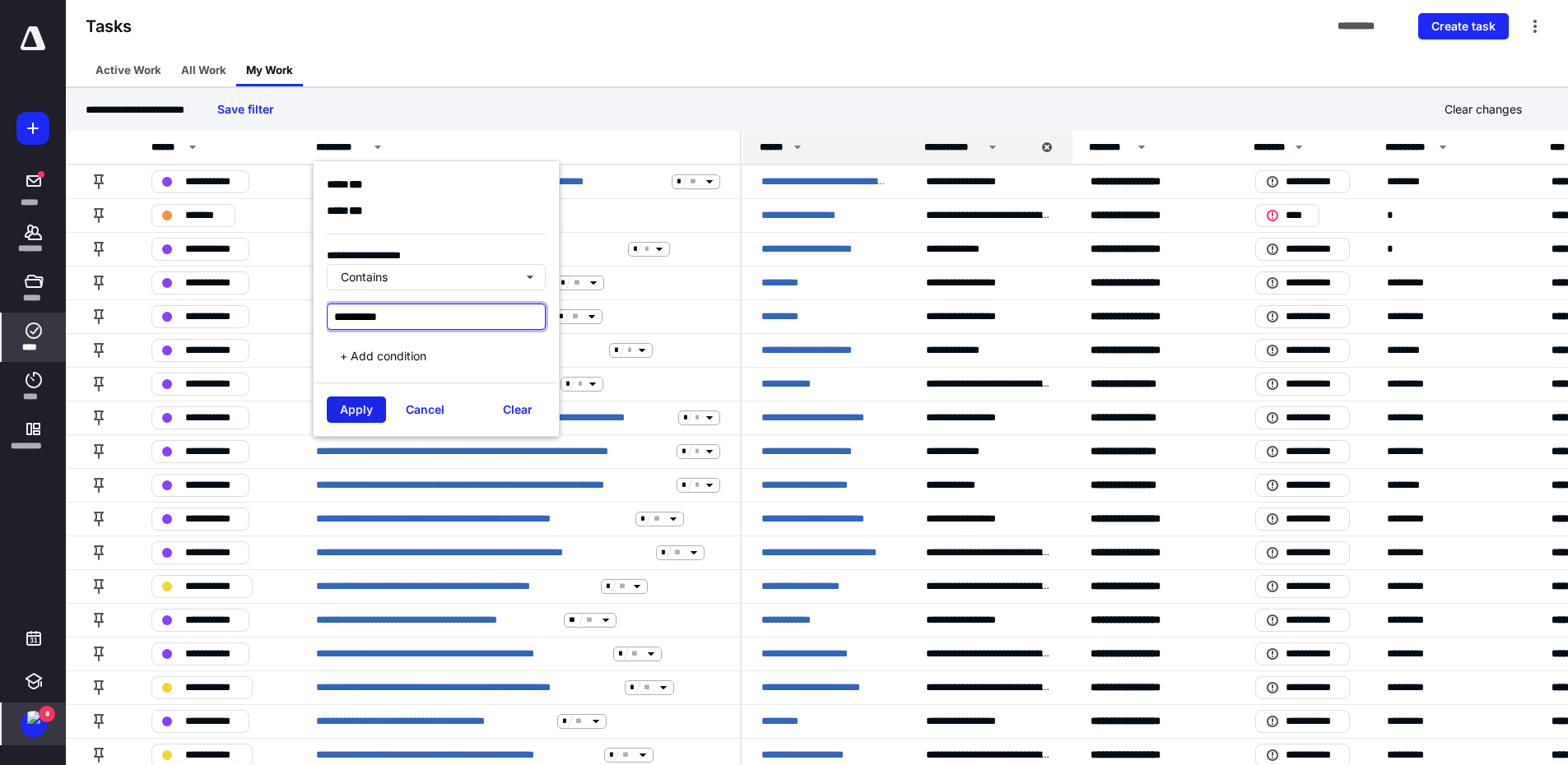 type on "**********" 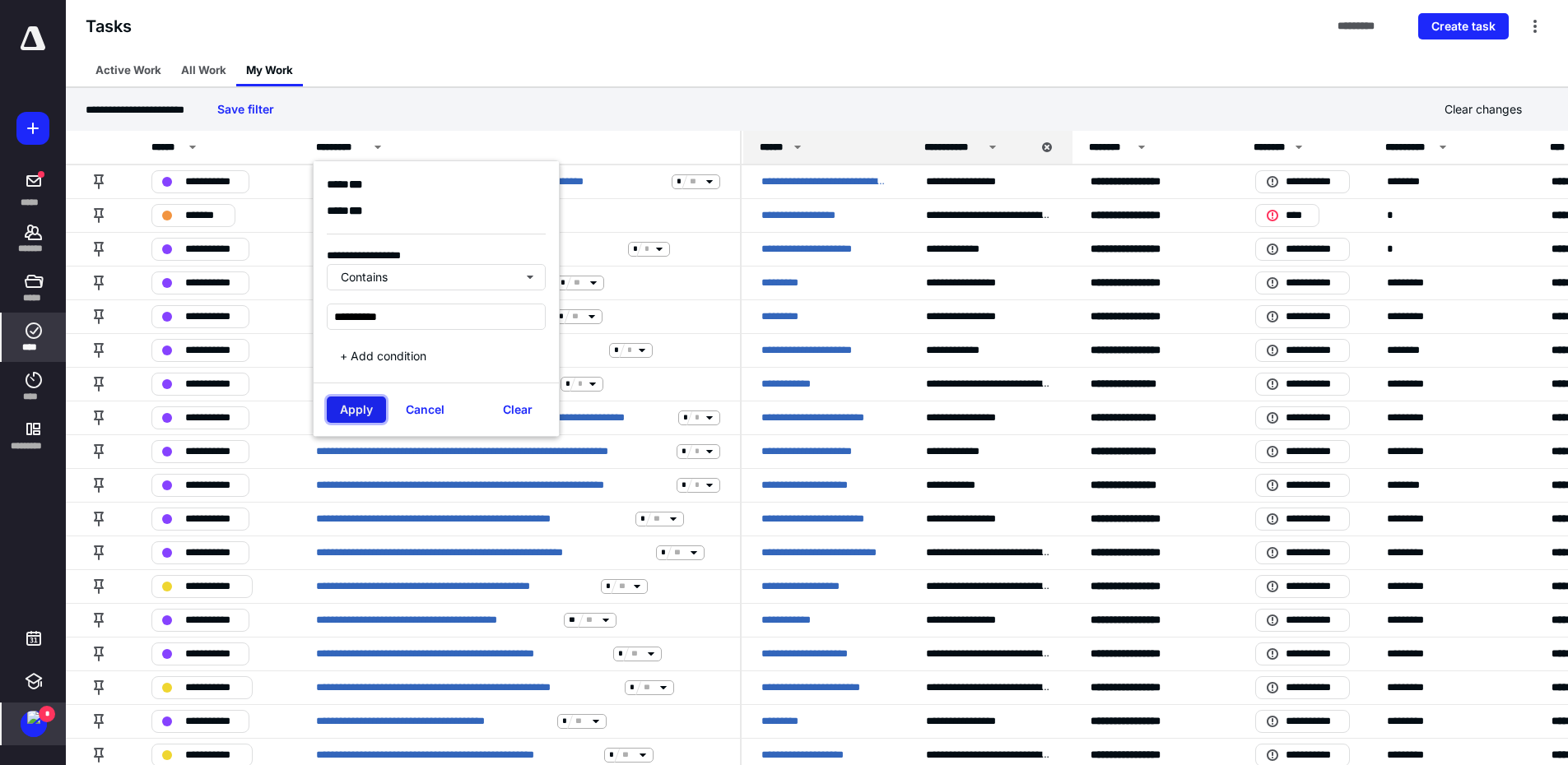 click on "Apply" at bounding box center [356, 410] 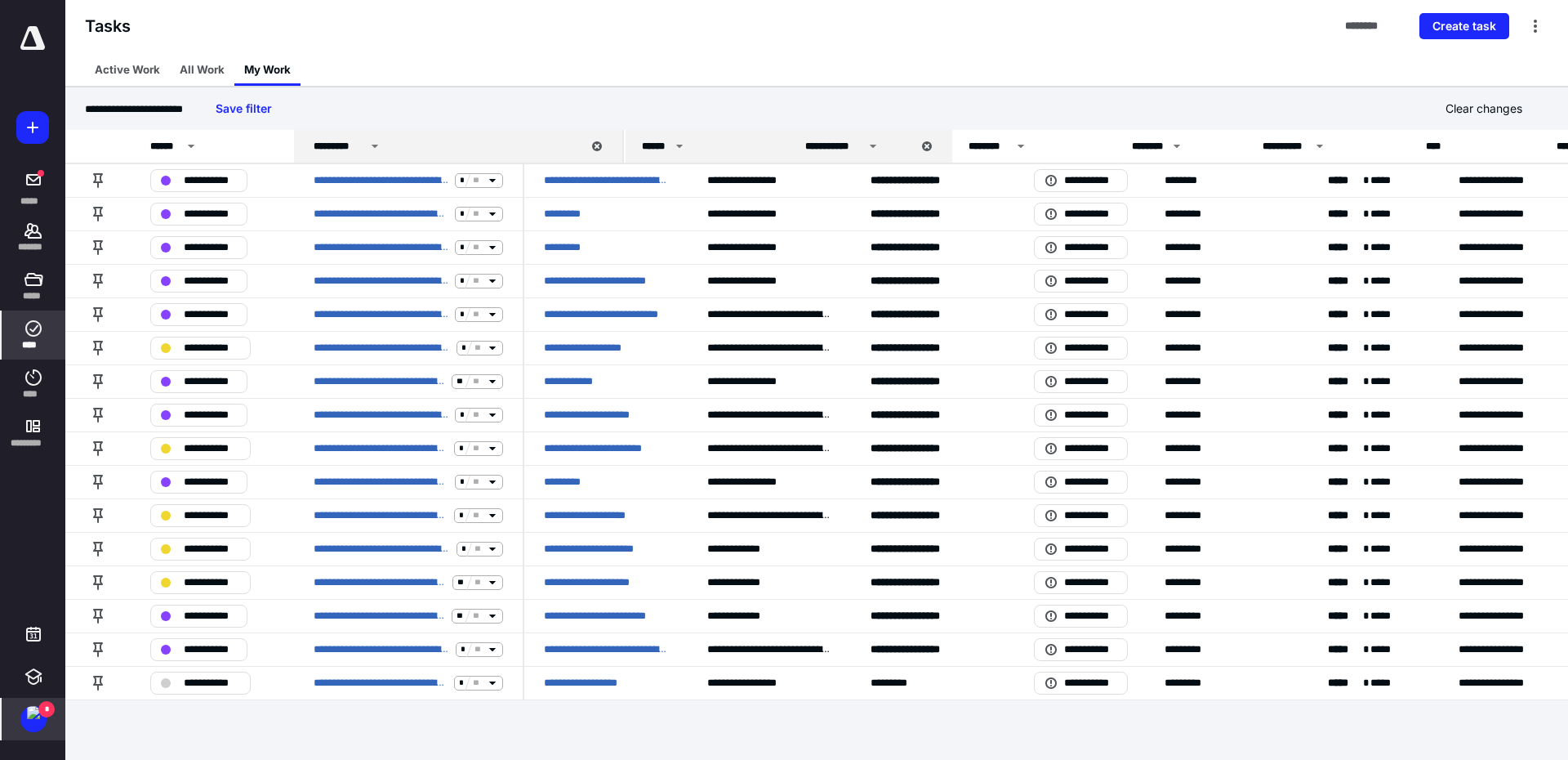 drag, startPoint x: 522, startPoint y: 147, endPoint x: 621, endPoint y: 141, distance: 99.18165 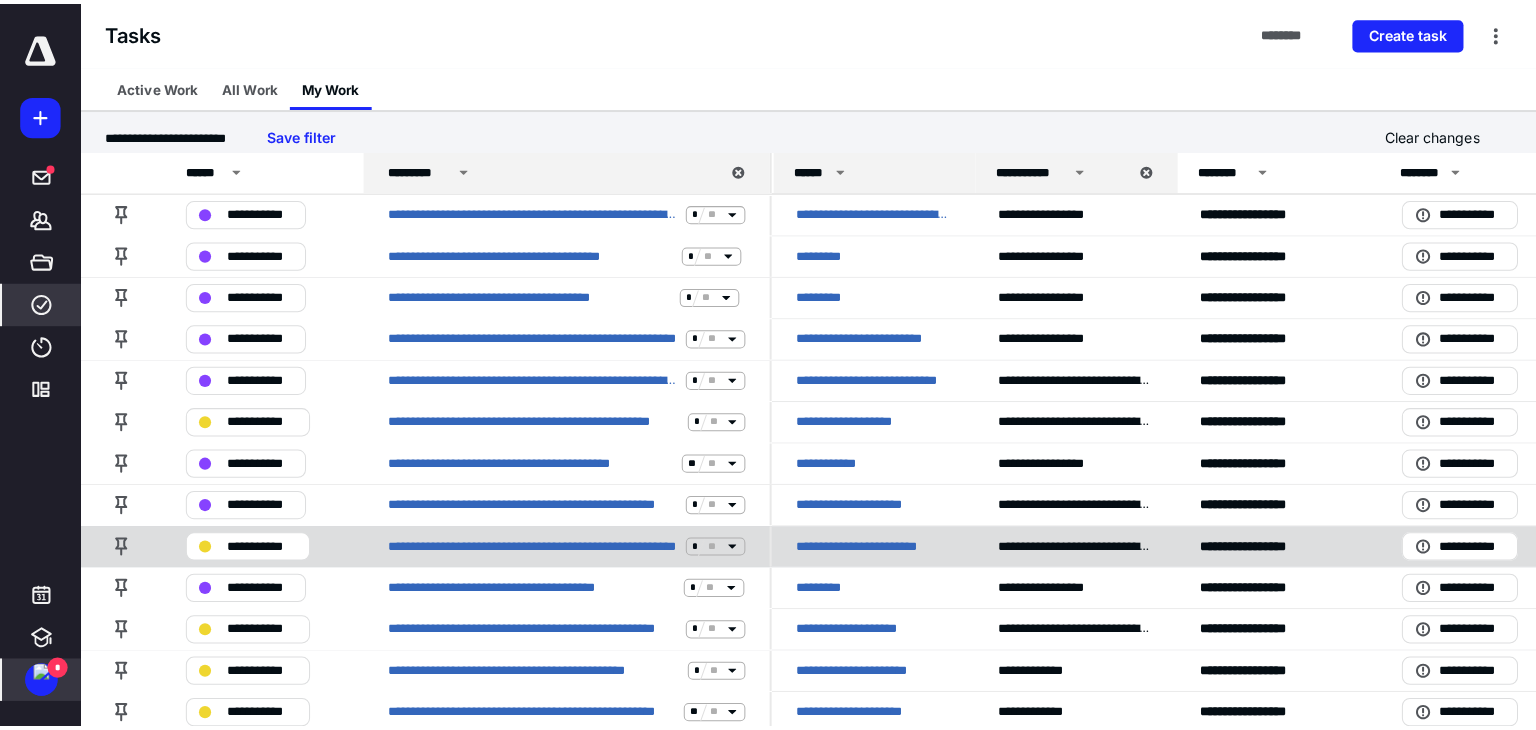 scroll, scrollTop: 0, scrollLeft: 0, axis: both 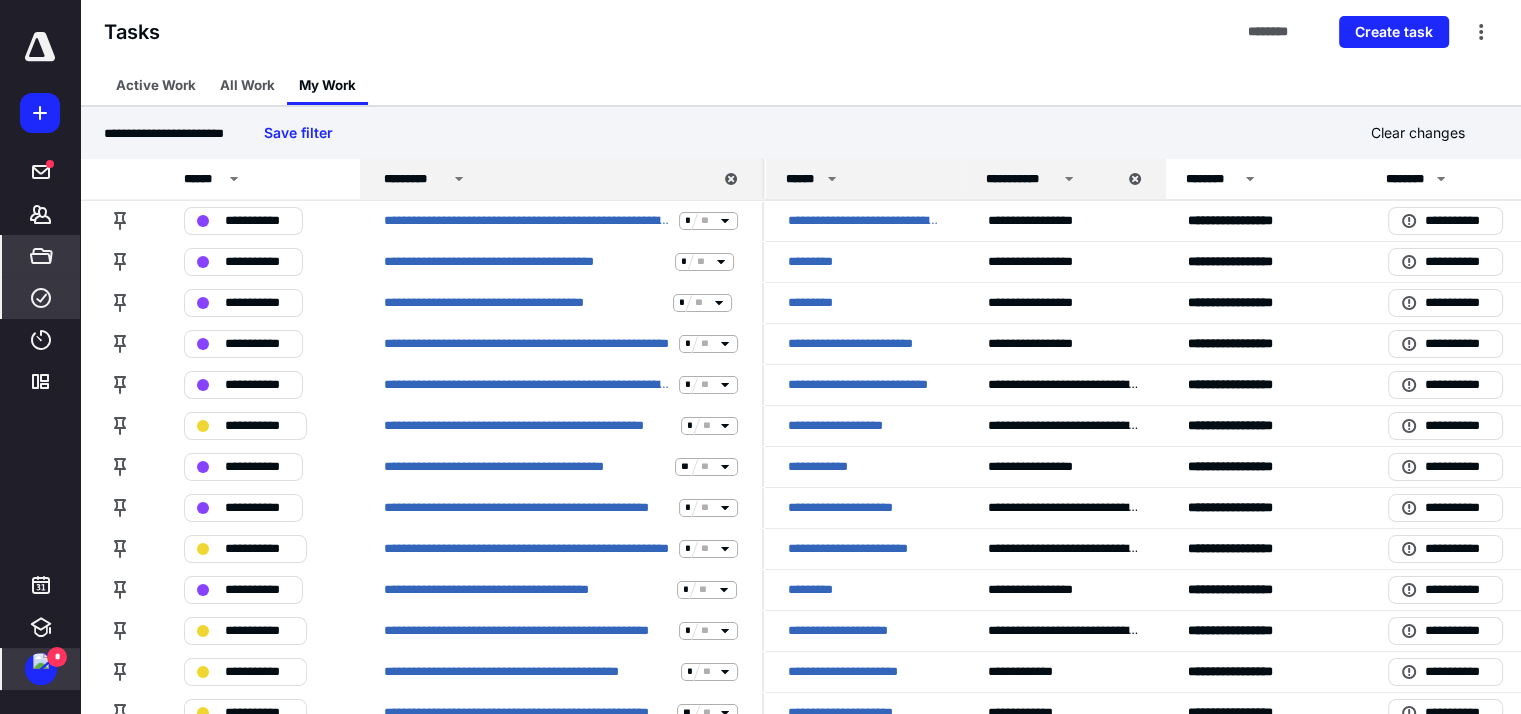 click 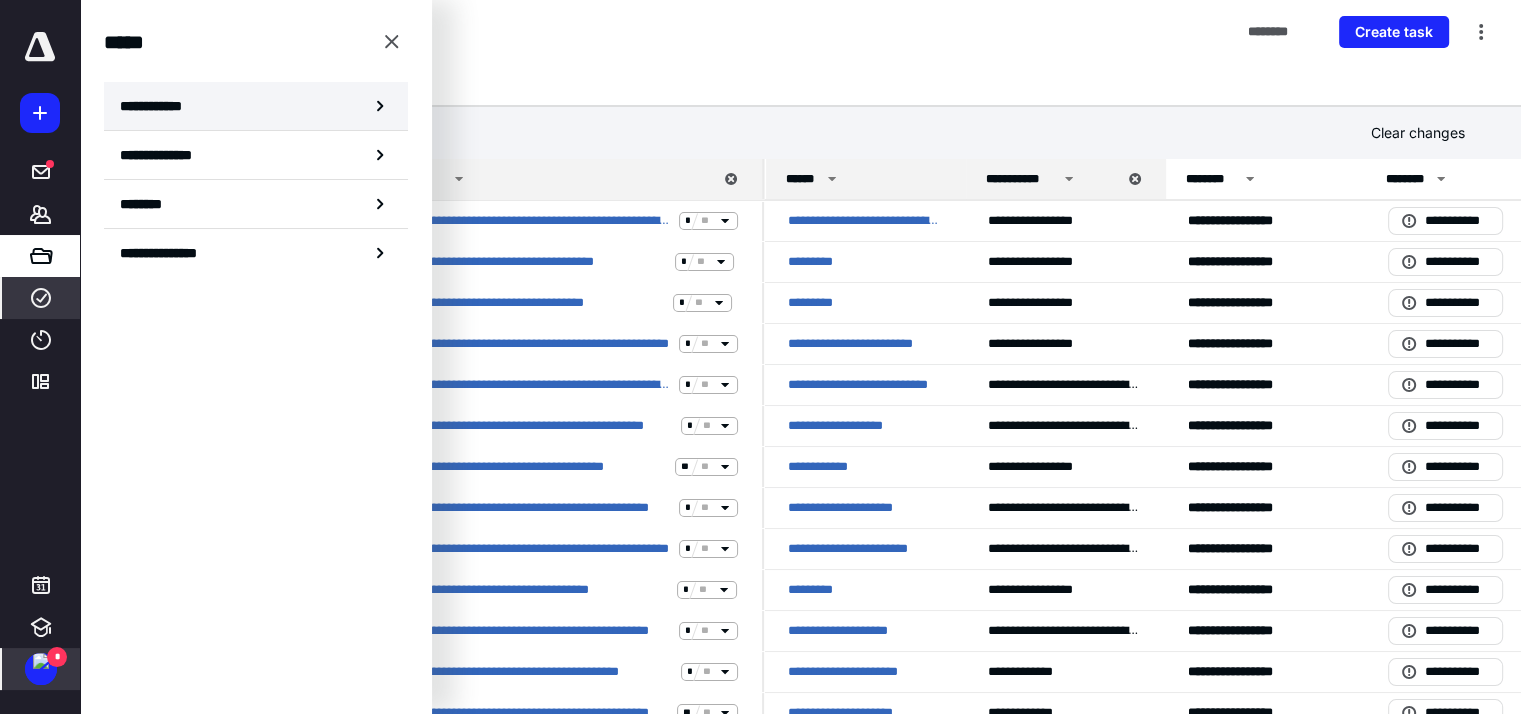 click on "**********" at bounding box center (157, 106) 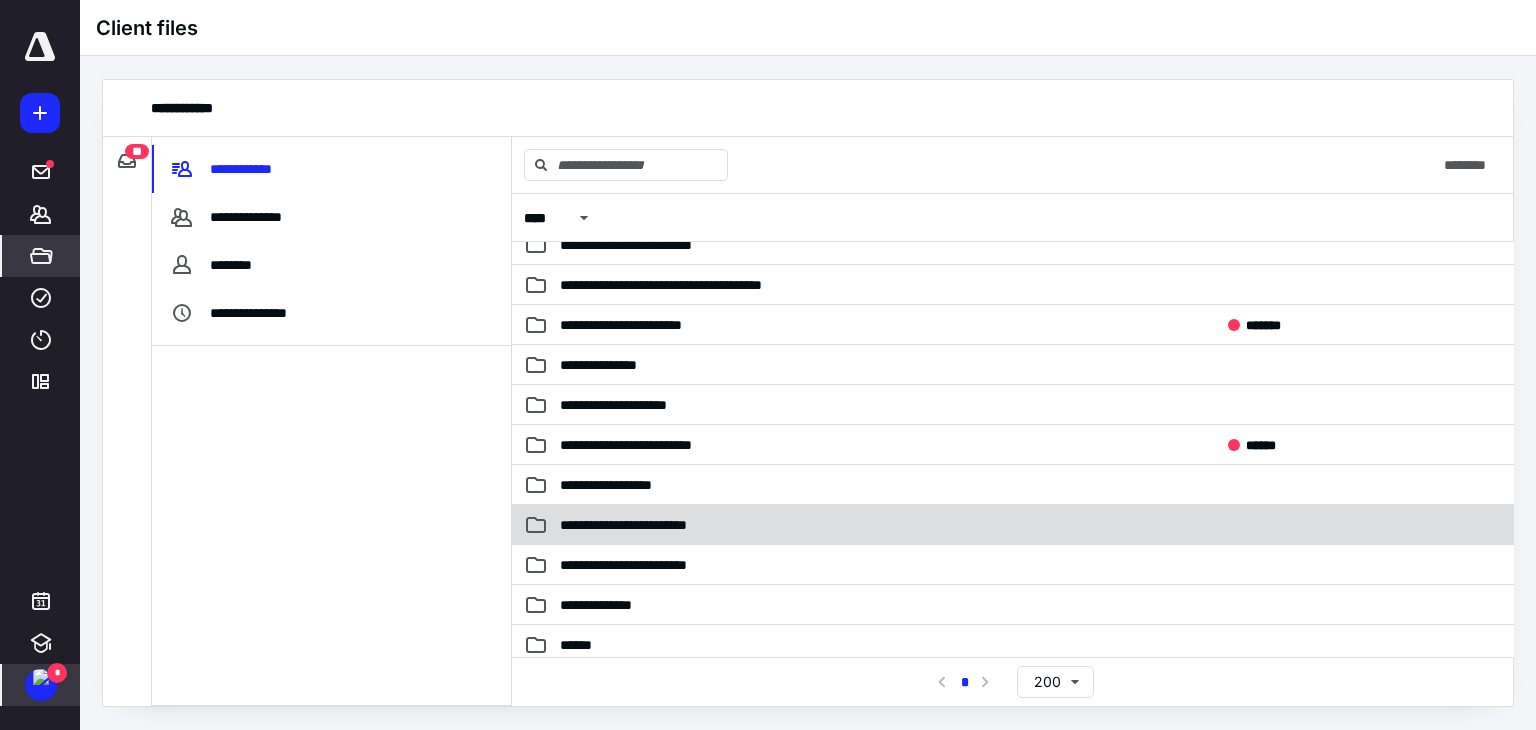 scroll, scrollTop: 1100, scrollLeft: 0, axis: vertical 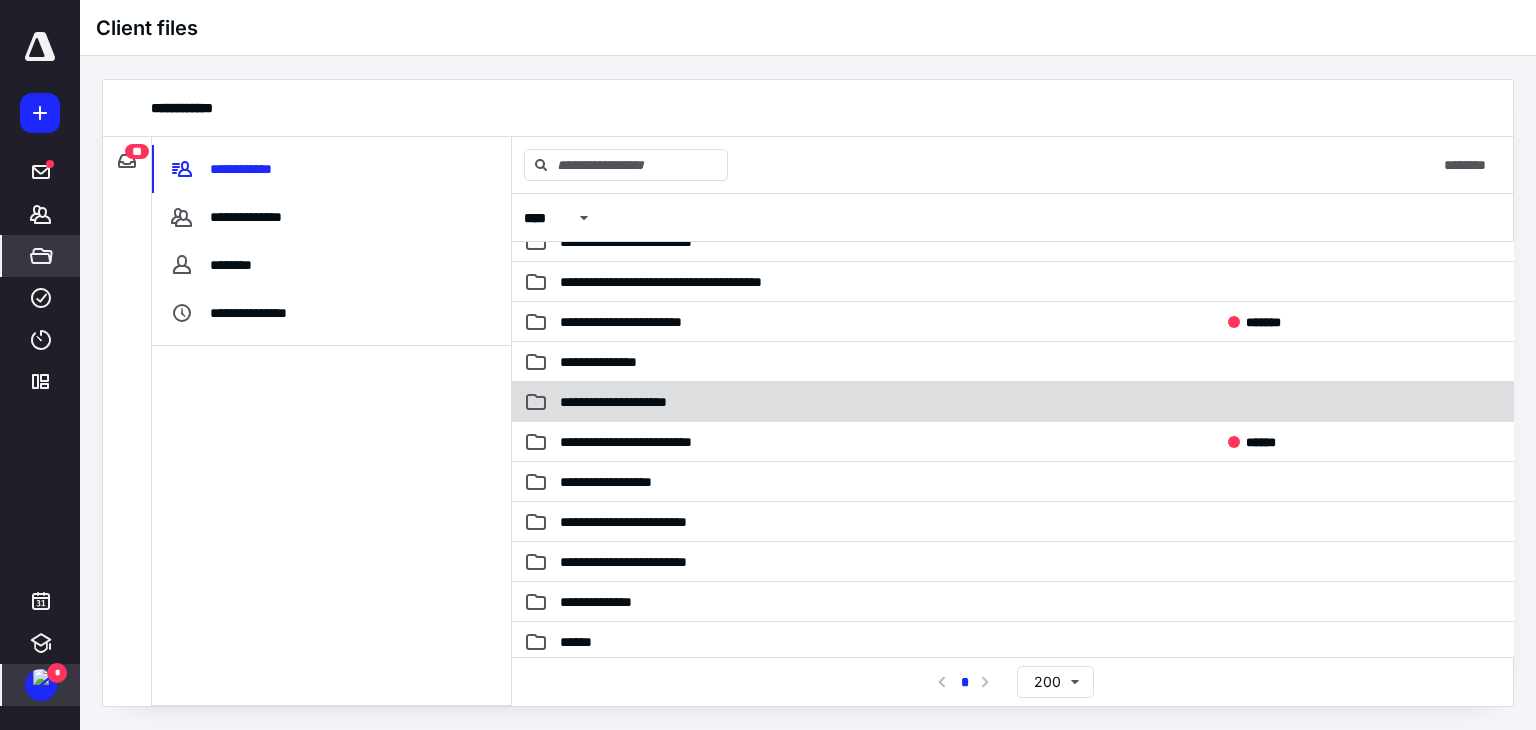 click on "**********" at bounding box center (873, 402) 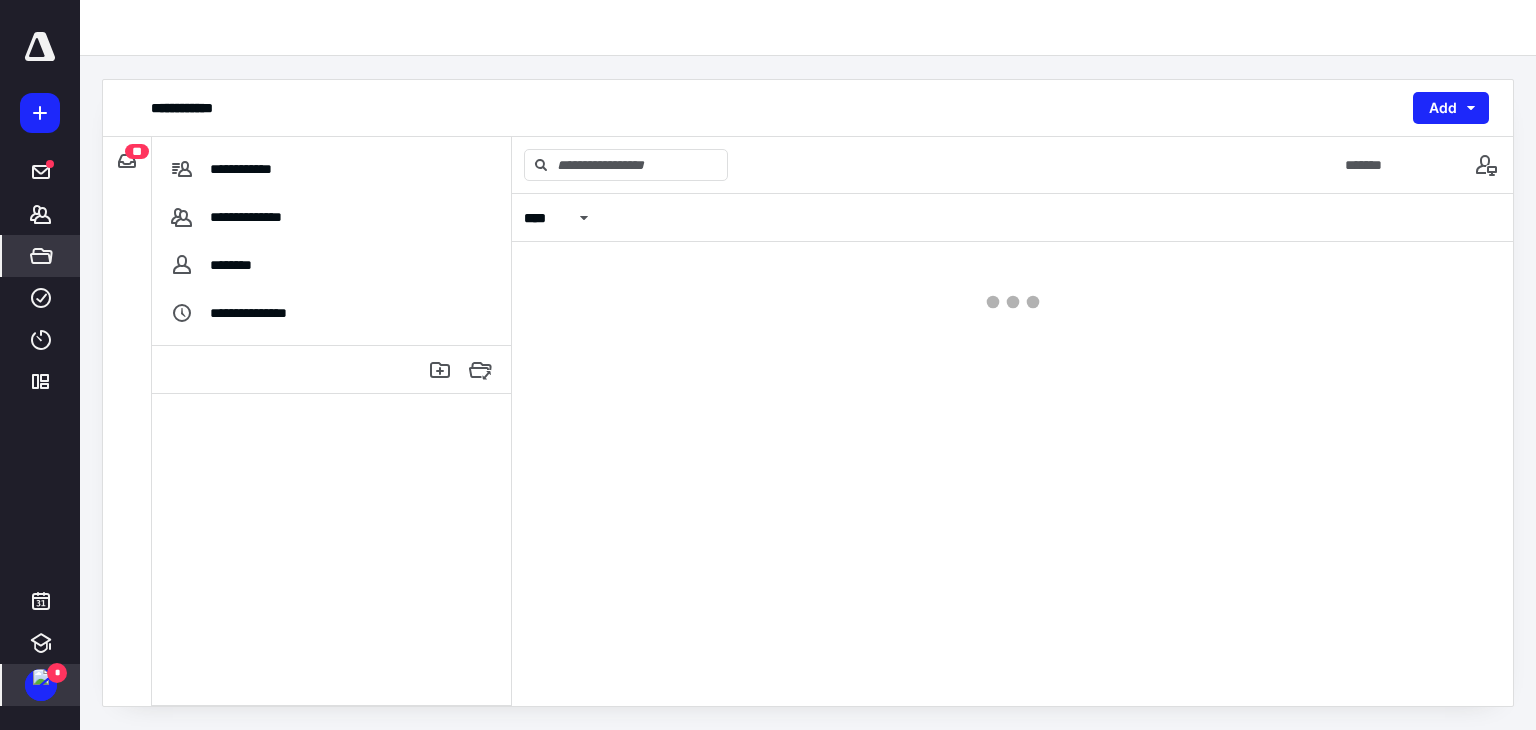 scroll, scrollTop: 0, scrollLeft: 0, axis: both 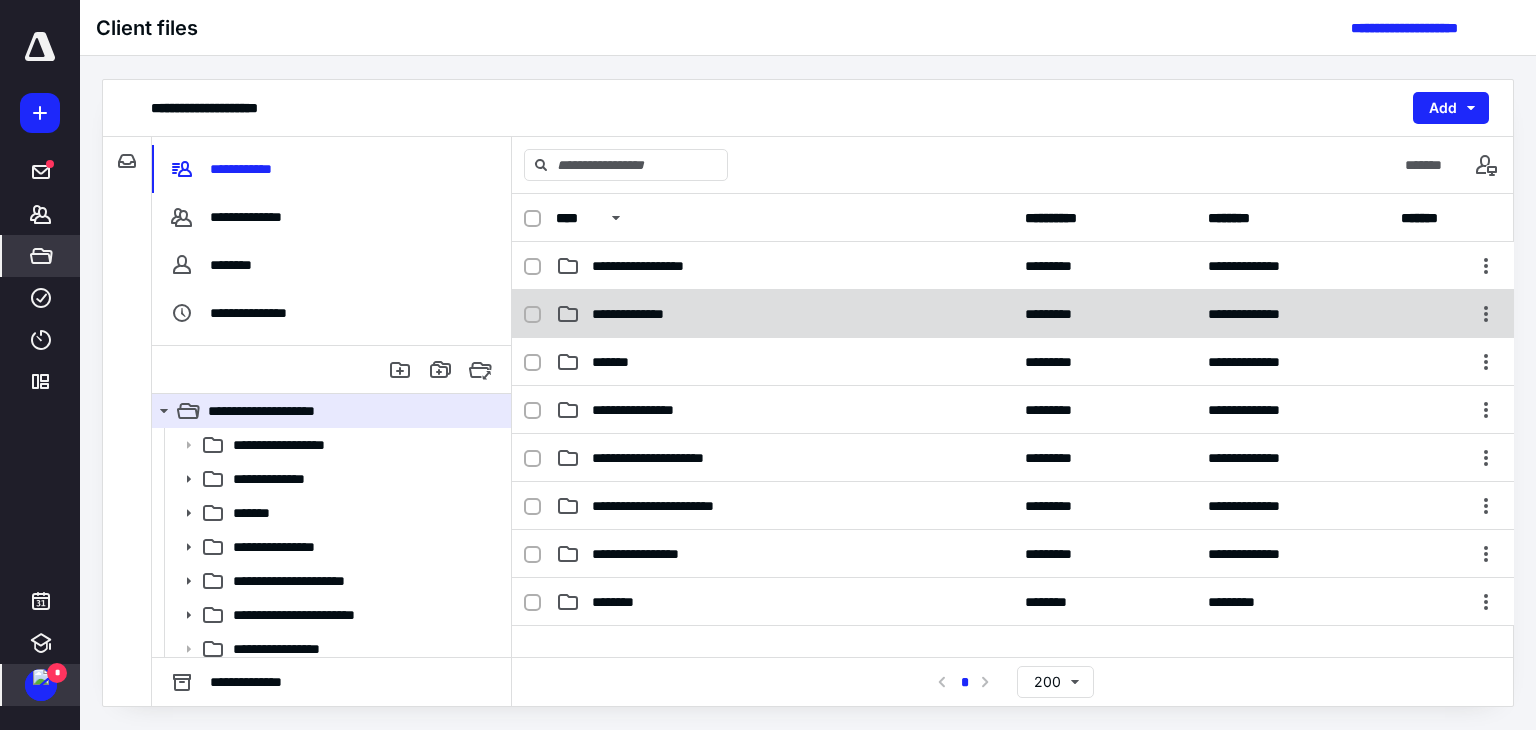 click on "**********" at bounding box center (642, 314) 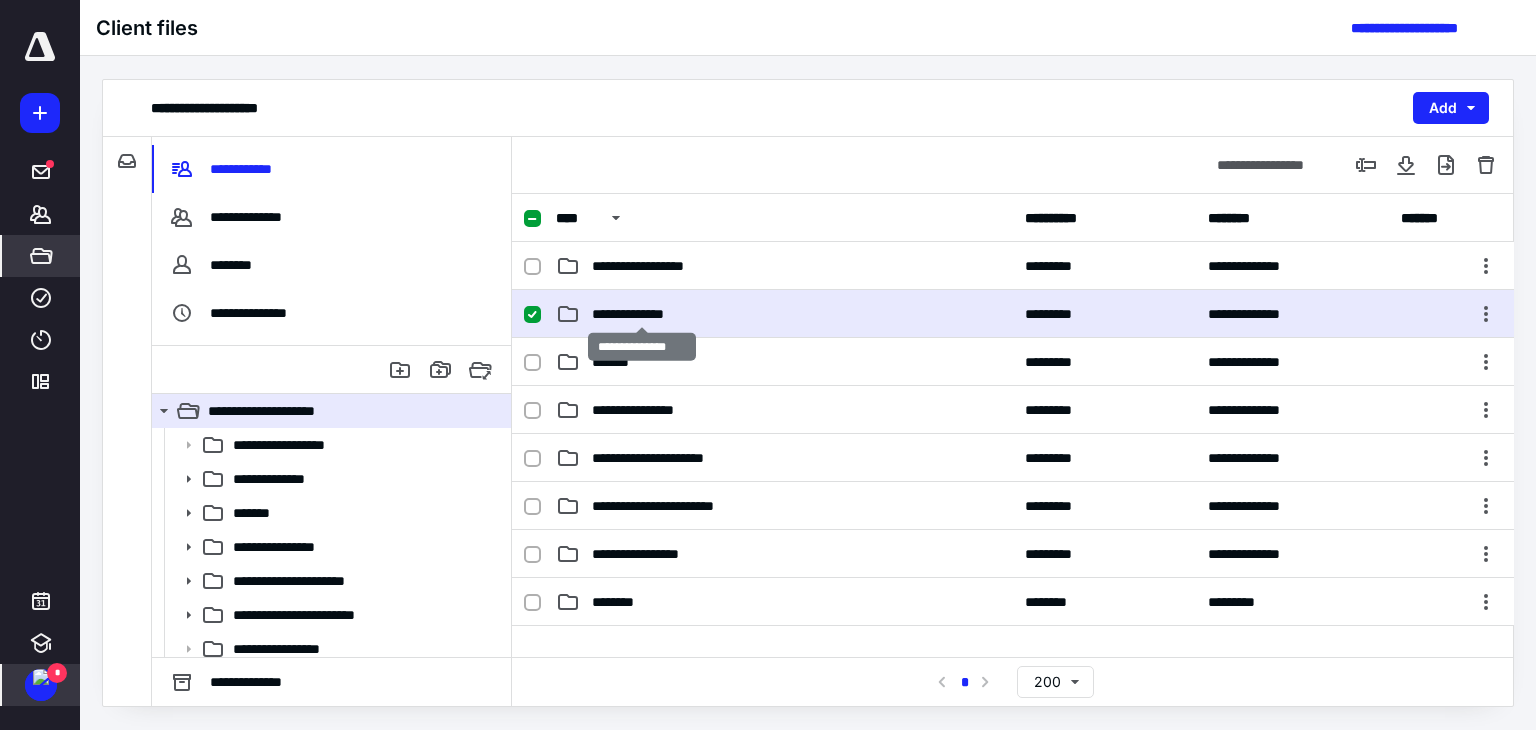 click on "**********" at bounding box center (642, 314) 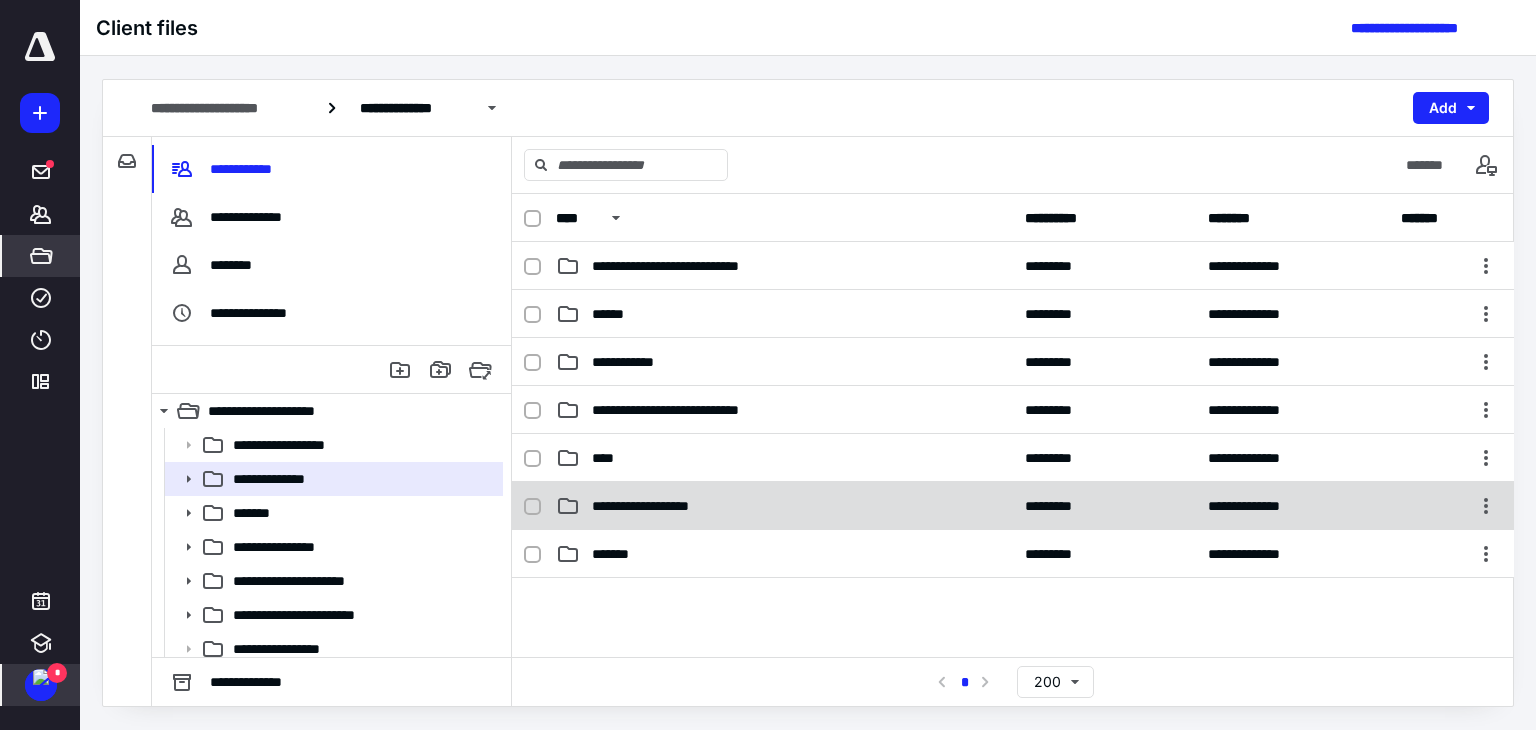 click on "**********" at bounding box center [657, 506] 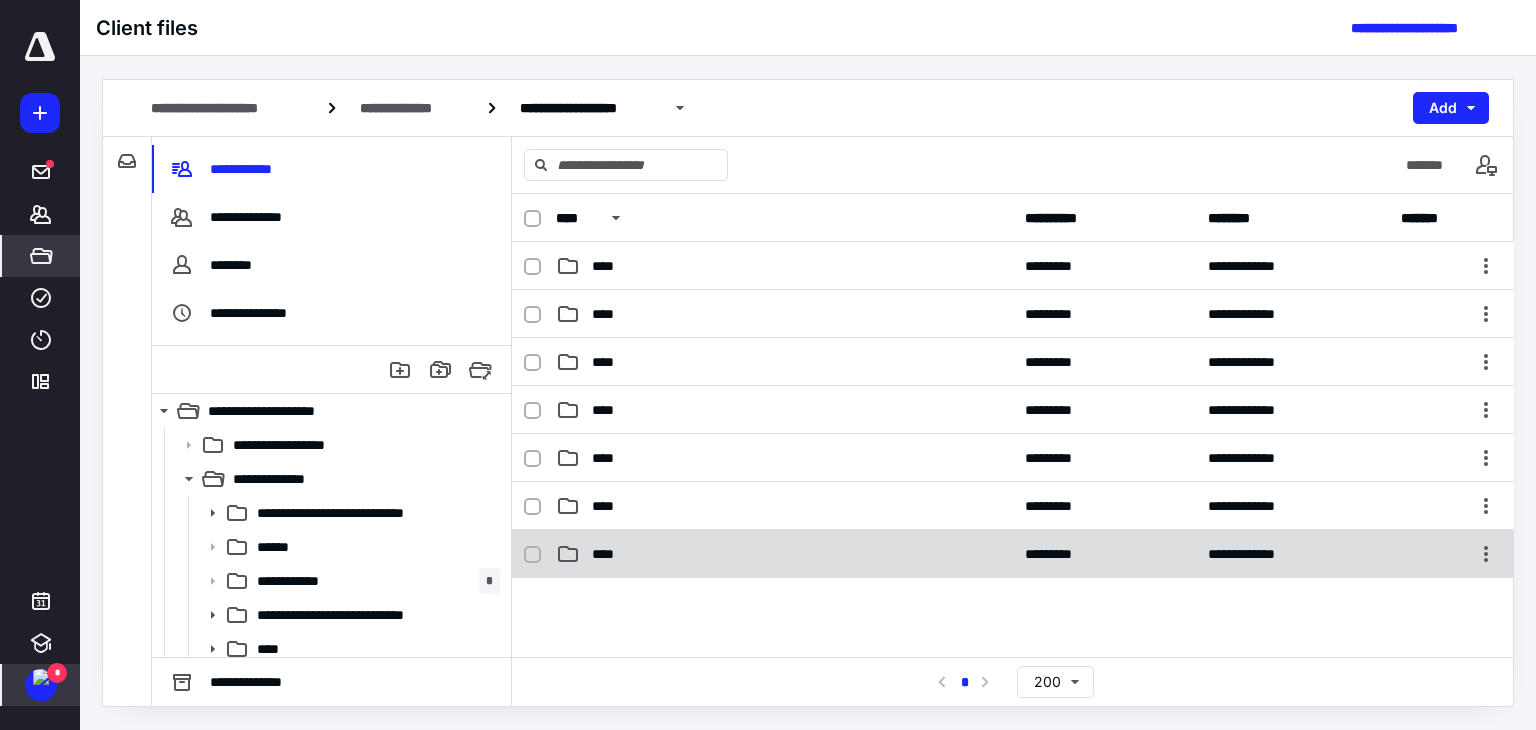 click on "****" at bounding box center [784, 554] 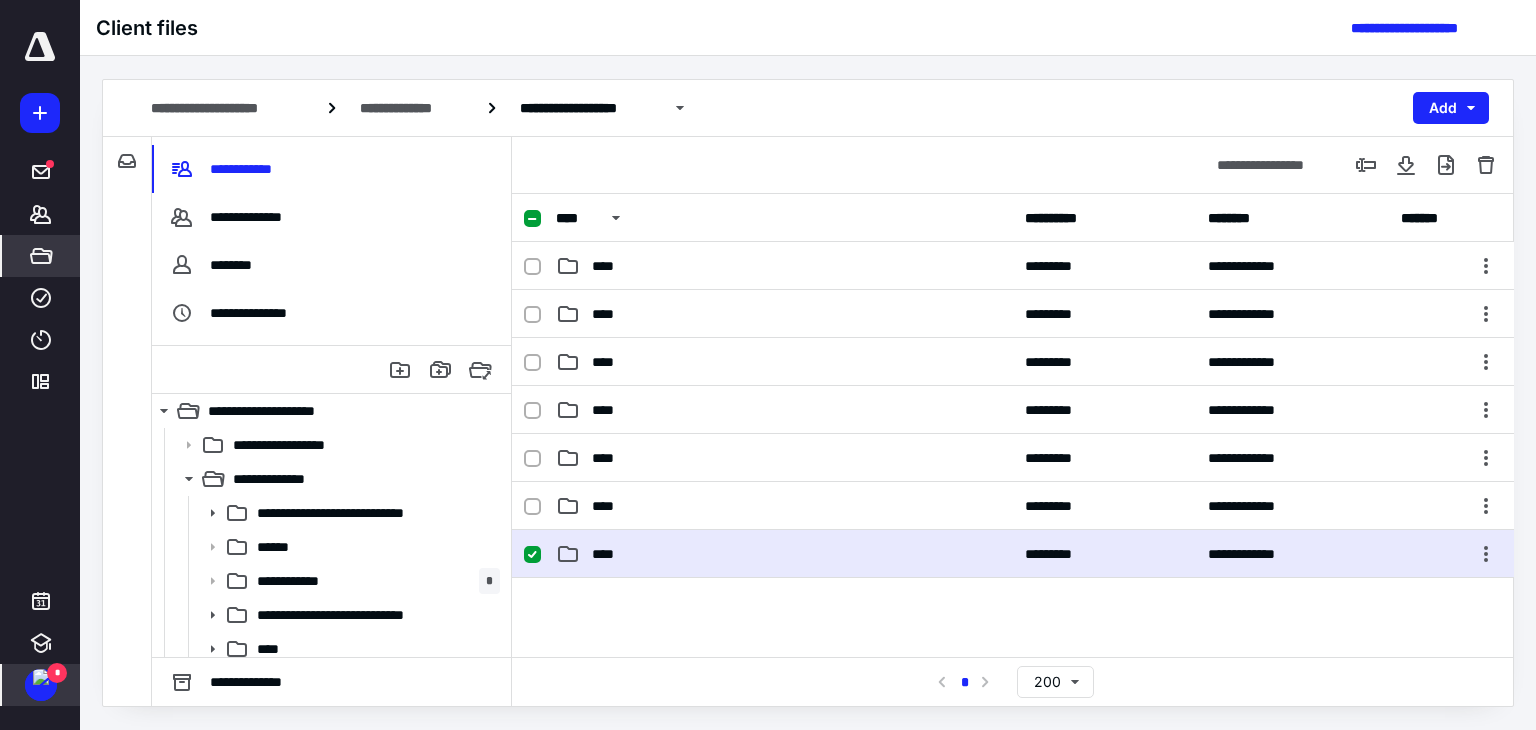 click on "****" at bounding box center [784, 554] 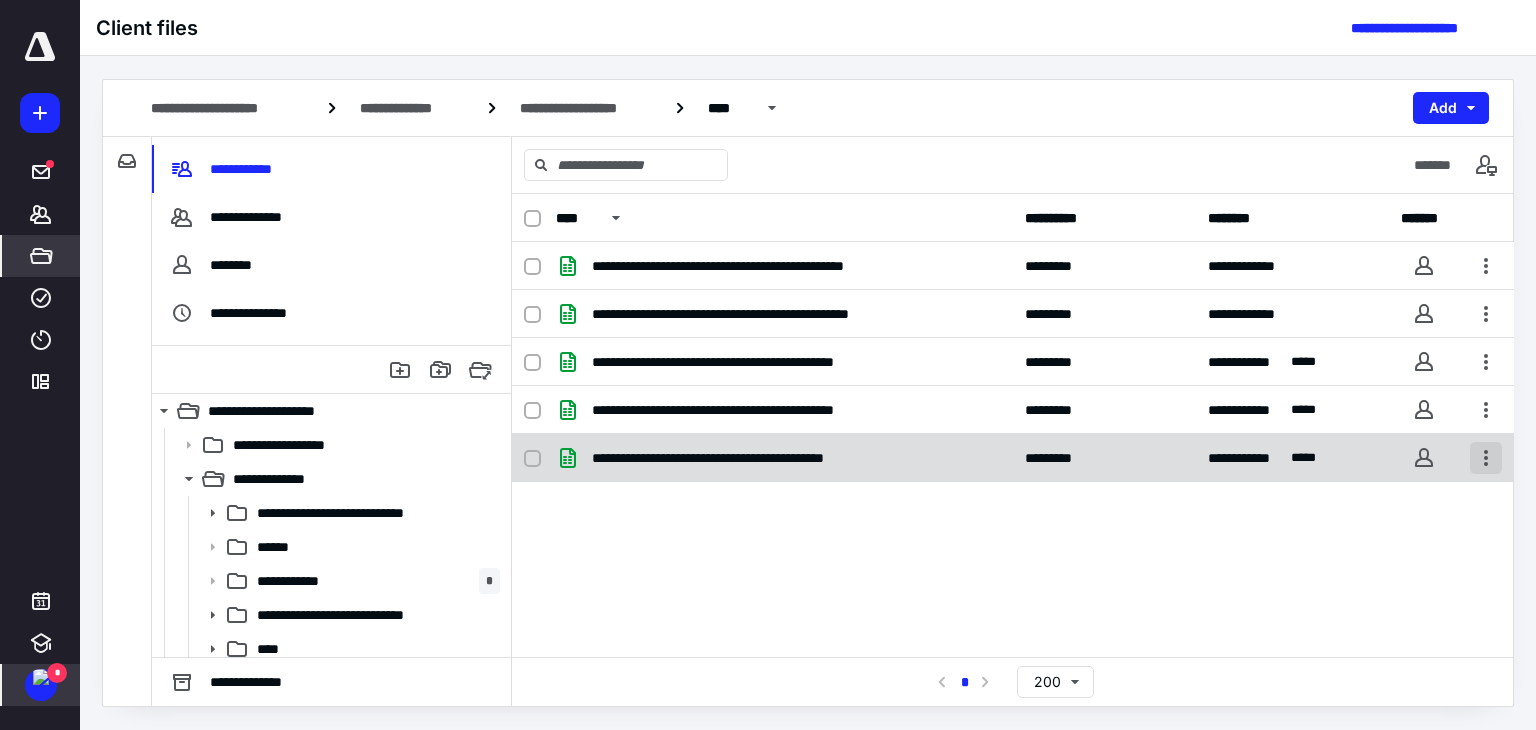 click at bounding box center [1486, 458] 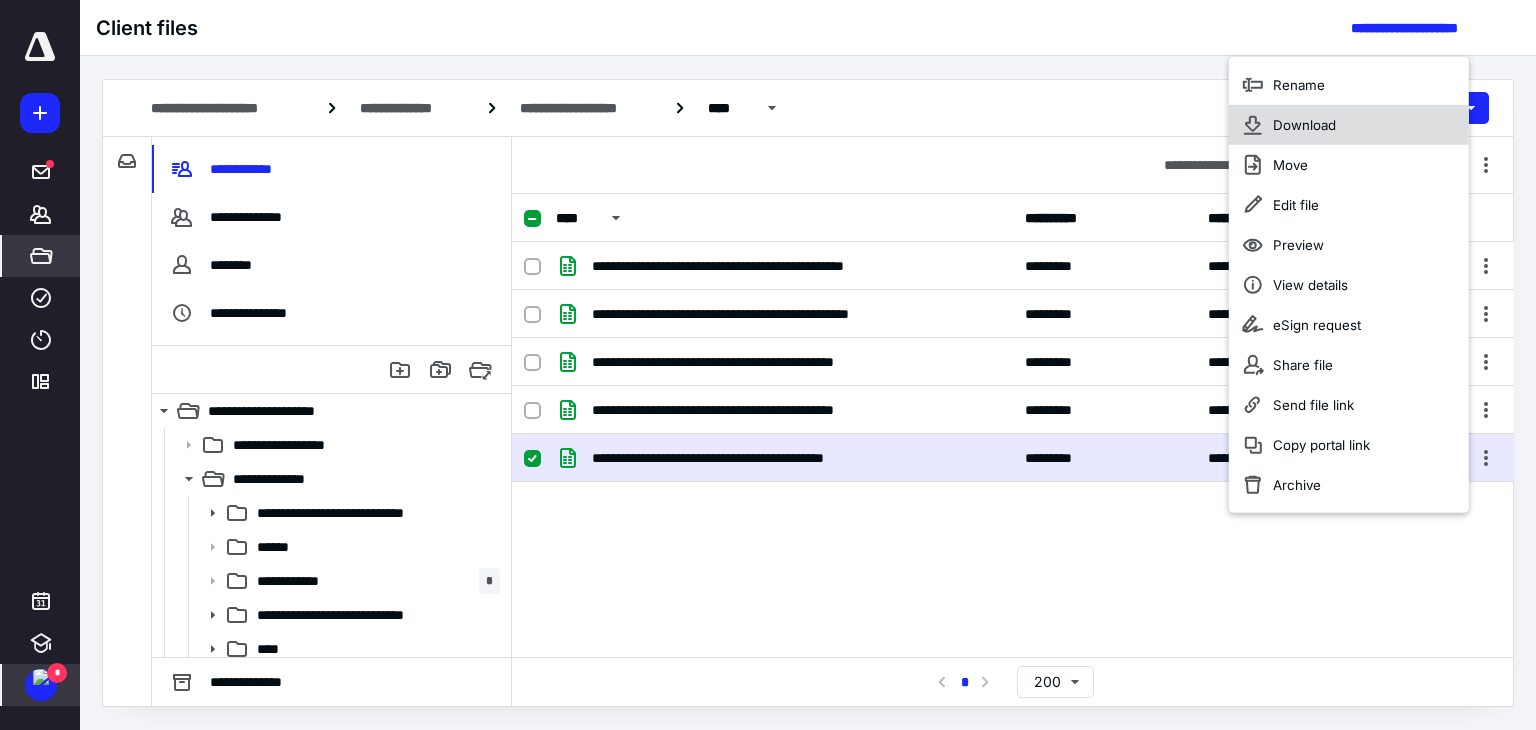 click on "Download" at bounding box center [1304, 125] 